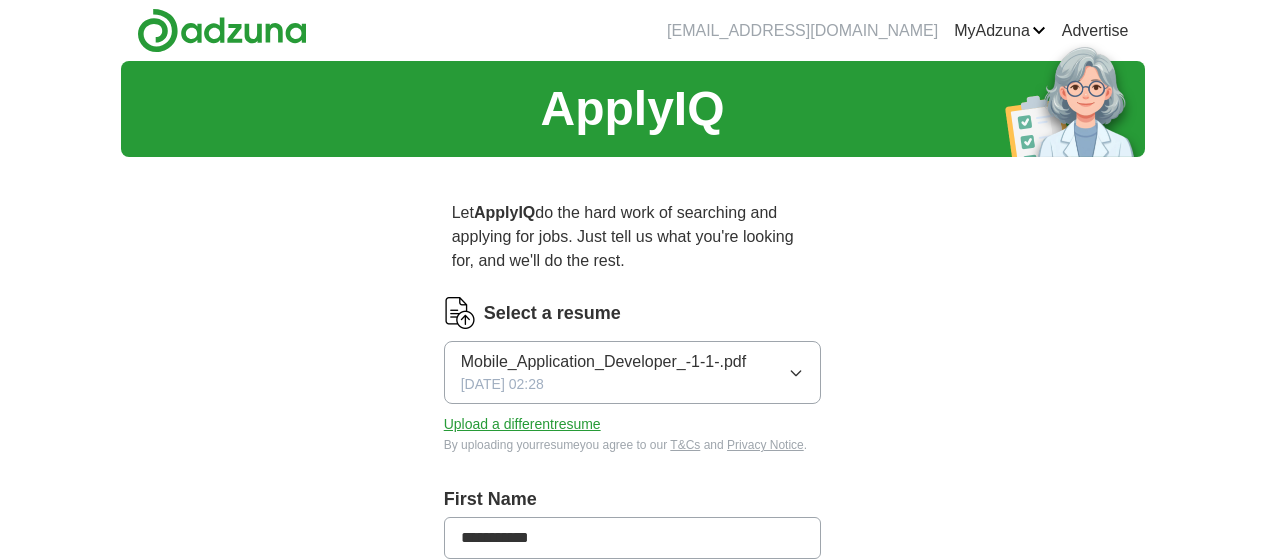 scroll, scrollTop: 0, scrollLeft: 0, axis: both 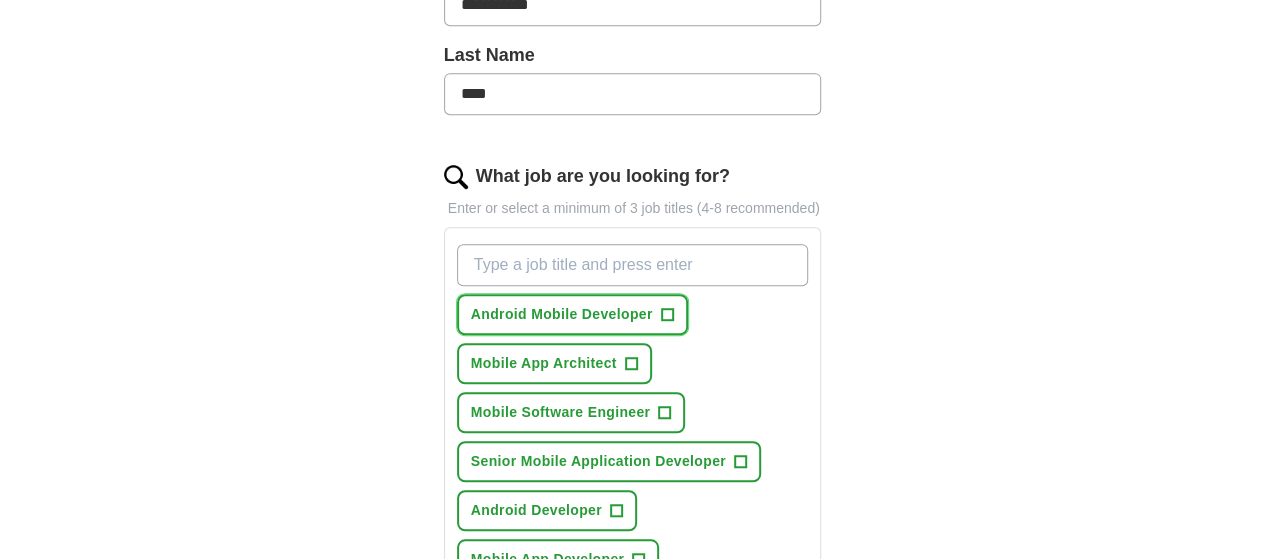 click on "Android Mobile Developer" at bounding box center (562, 314) 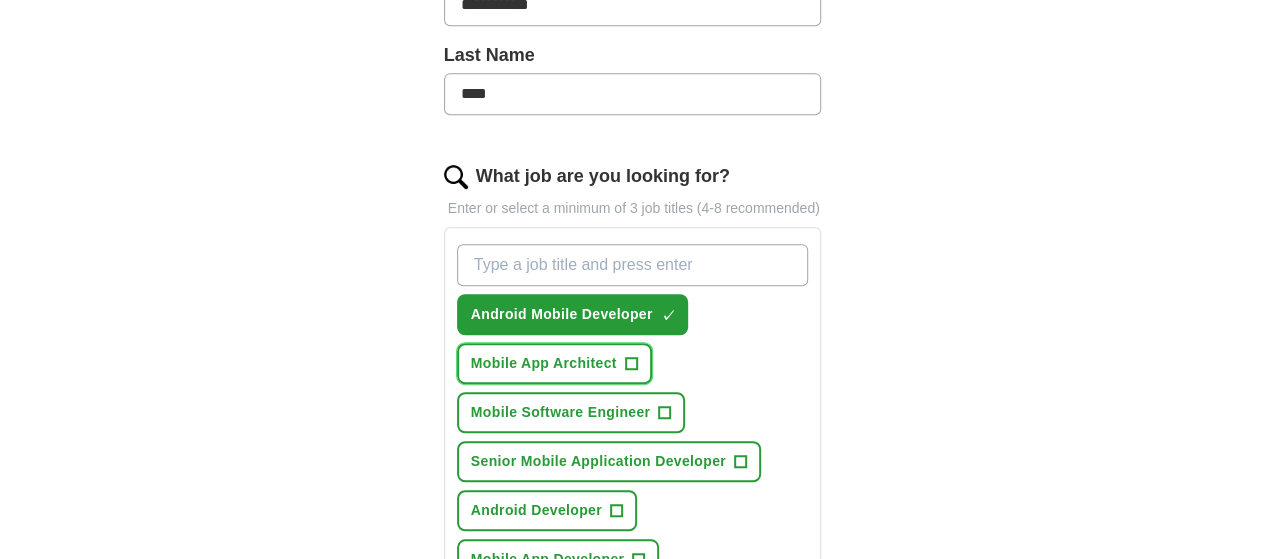click on "Mobile App Architect" at bounding box center [544, 363] 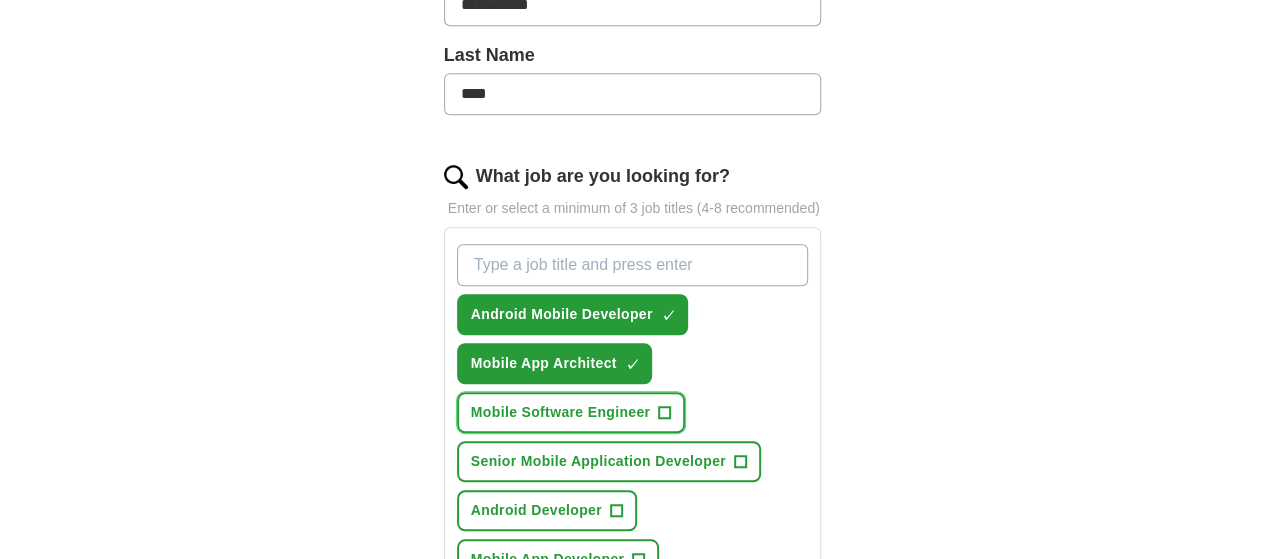click on "Mobile Software Engineer" at bounding box center (561, 412) 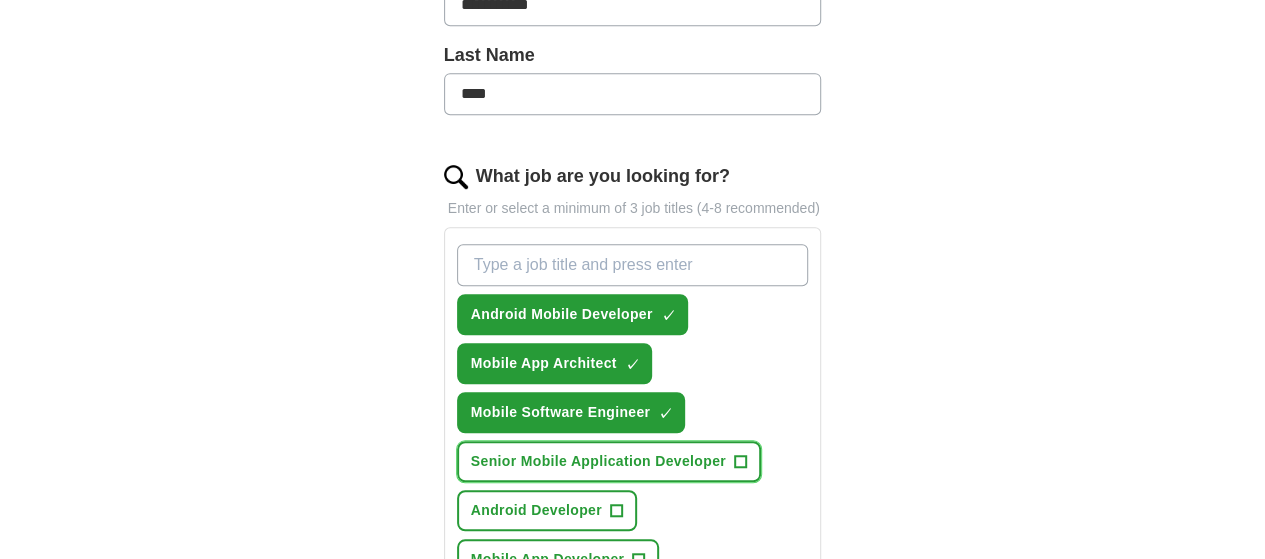 click on "Senior Mobile Application Developer" at bounding box center [598, 461] 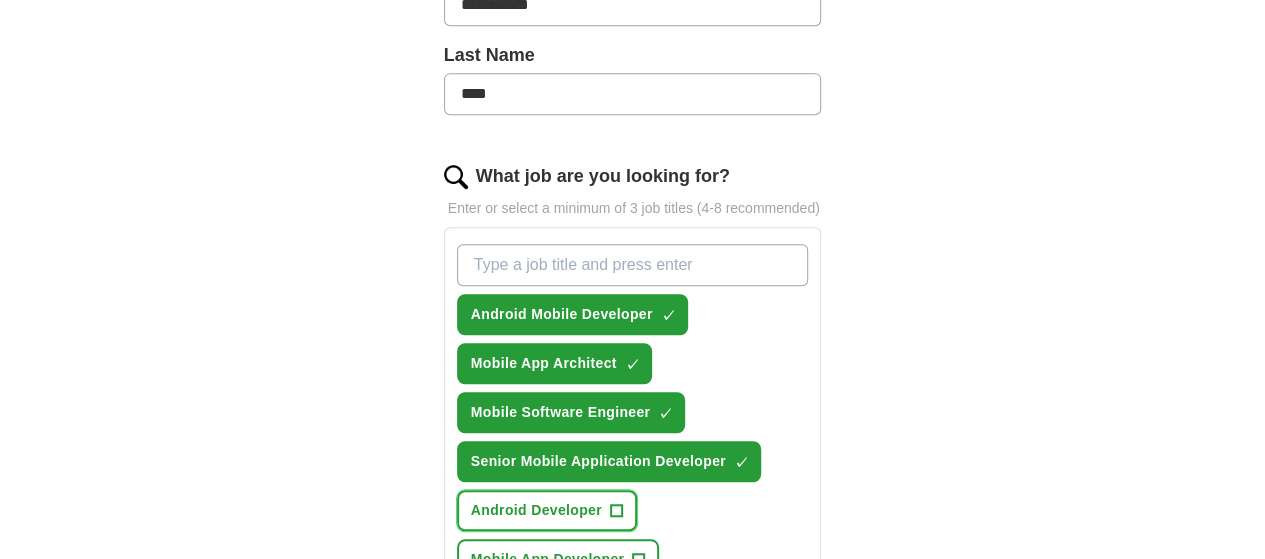 click on "Android Developer +" at bounding box center (547, 510) 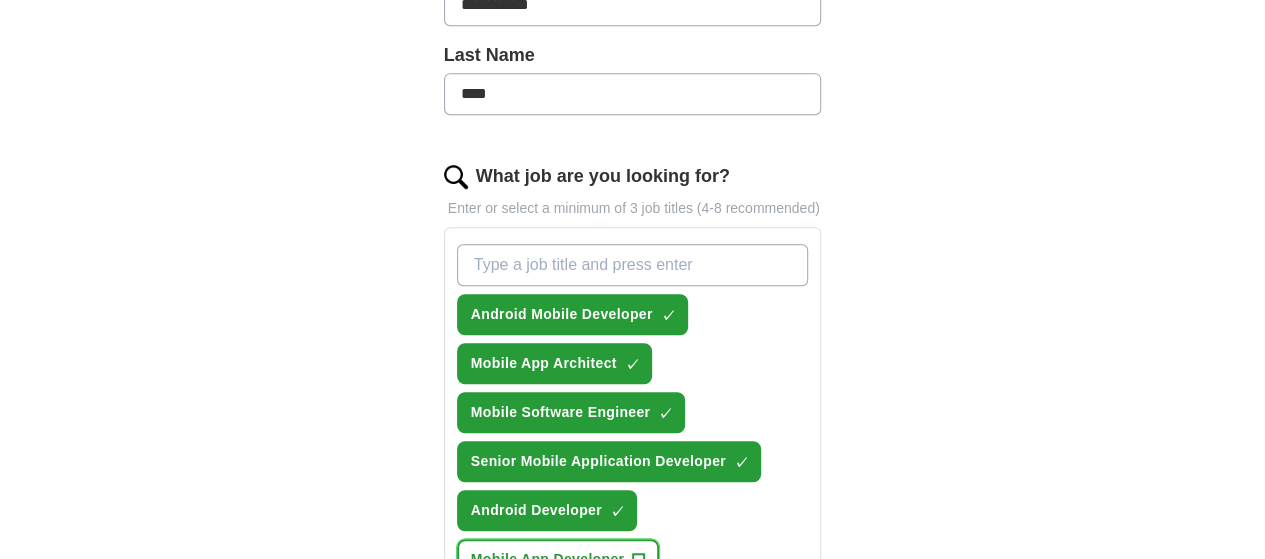 click on "Mobile App Developer" at bounding box center [548, 559] 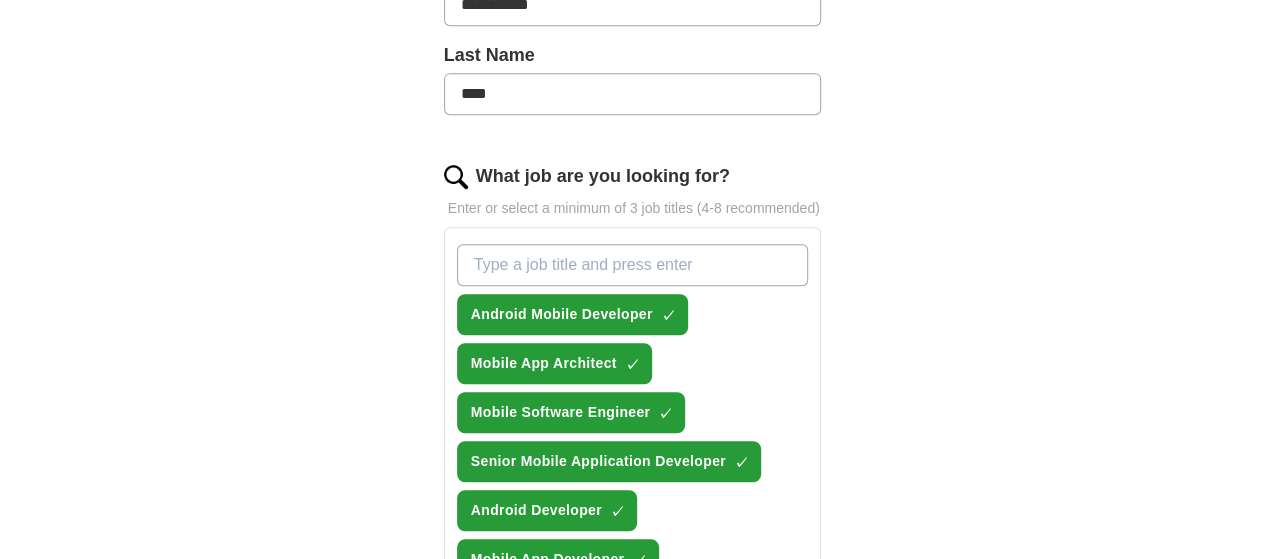 click on "Mobile Application Developer" at bounding box center [573, 608] 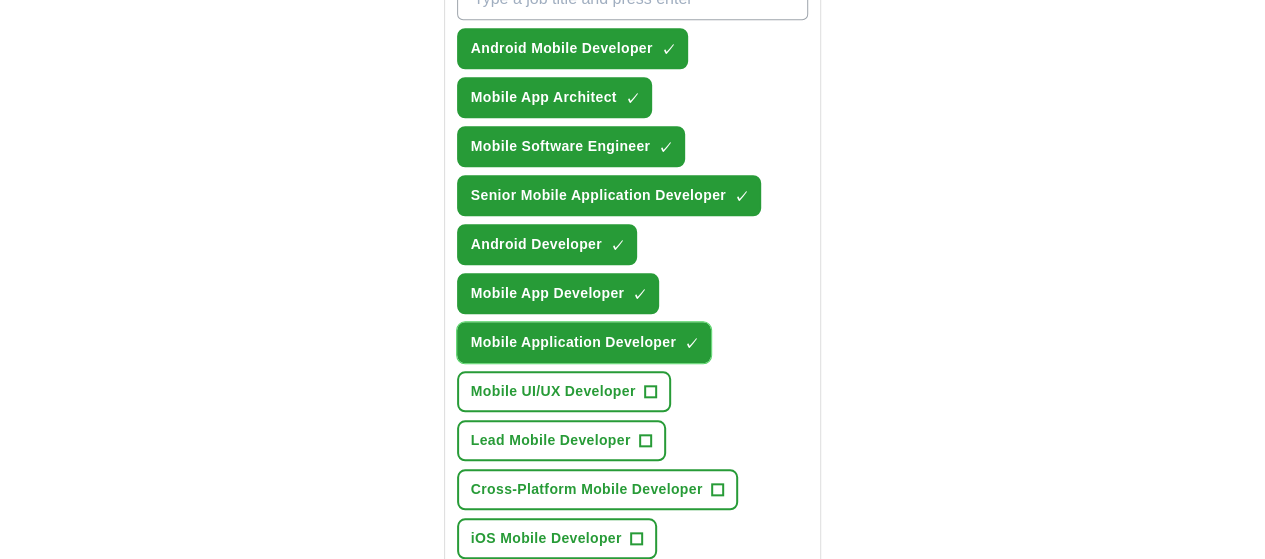 scroll, scrollTop: 800, scrollLeft: 0, axis: vertical 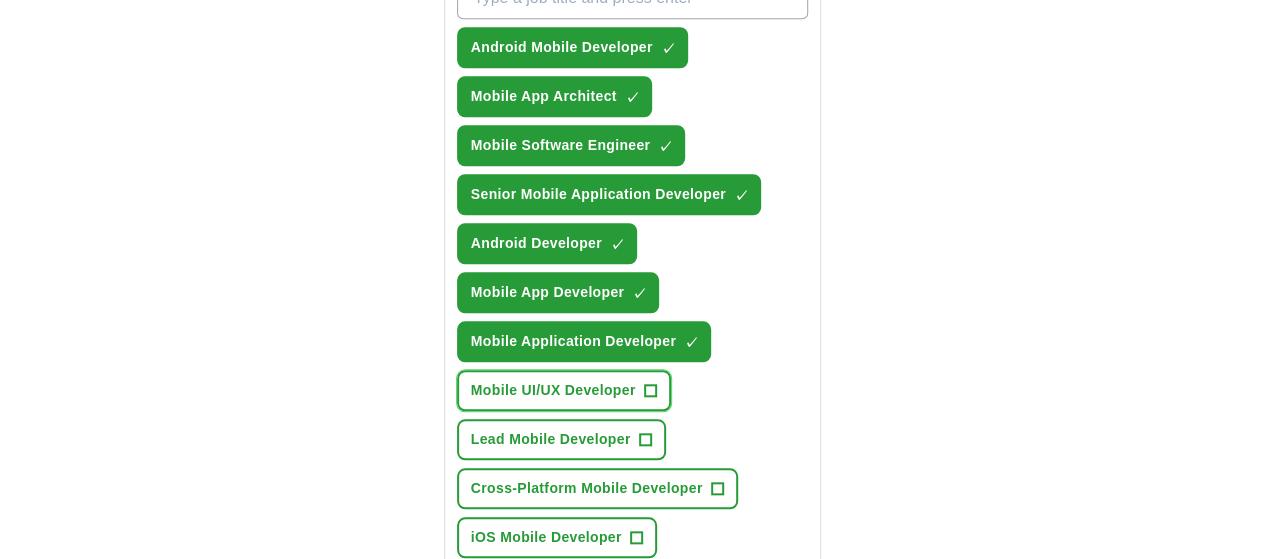 click on "Mobile UI/UX Developer" at bounding box center (553, 390) 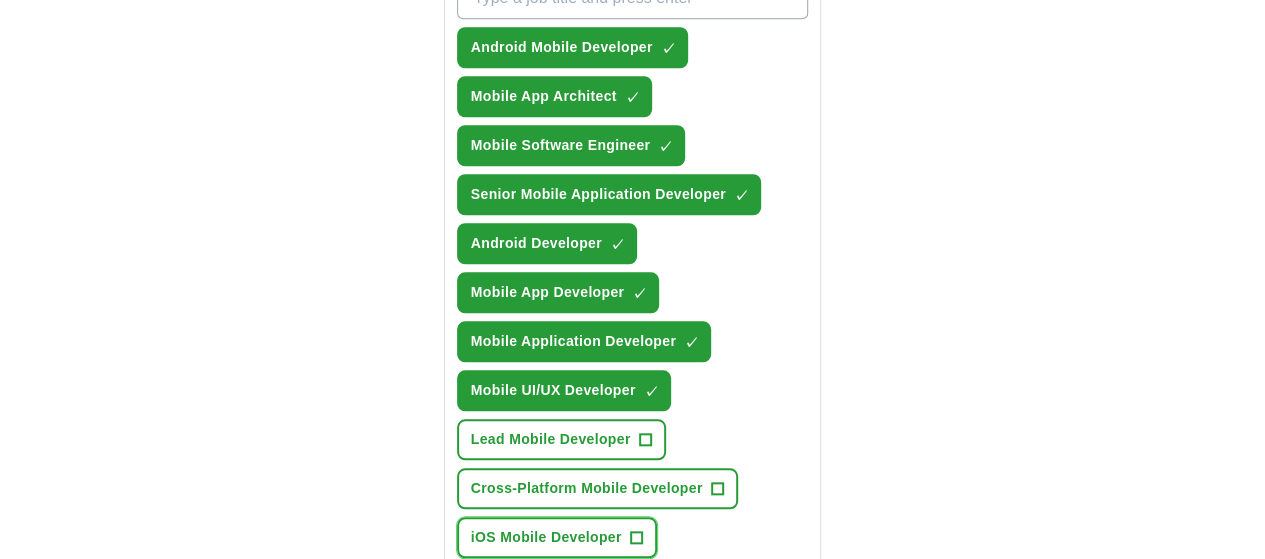 click on "iOS Mobile Developer" at bounding box center [546, 537] 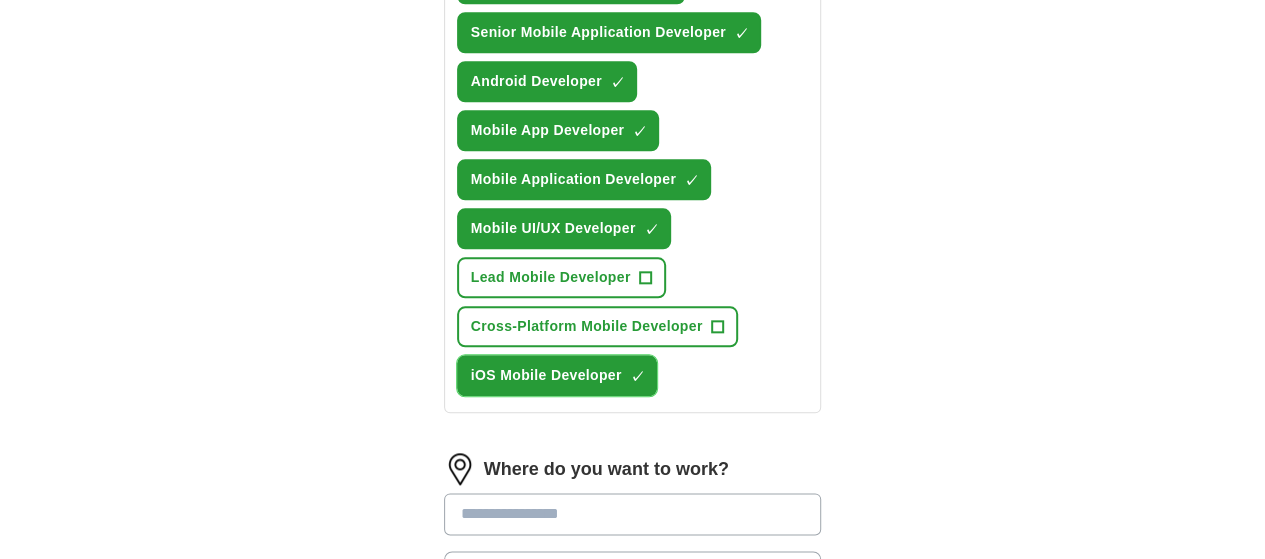 scroll, scrollTop: 1066, scrollLeft: 0, axis: vertical 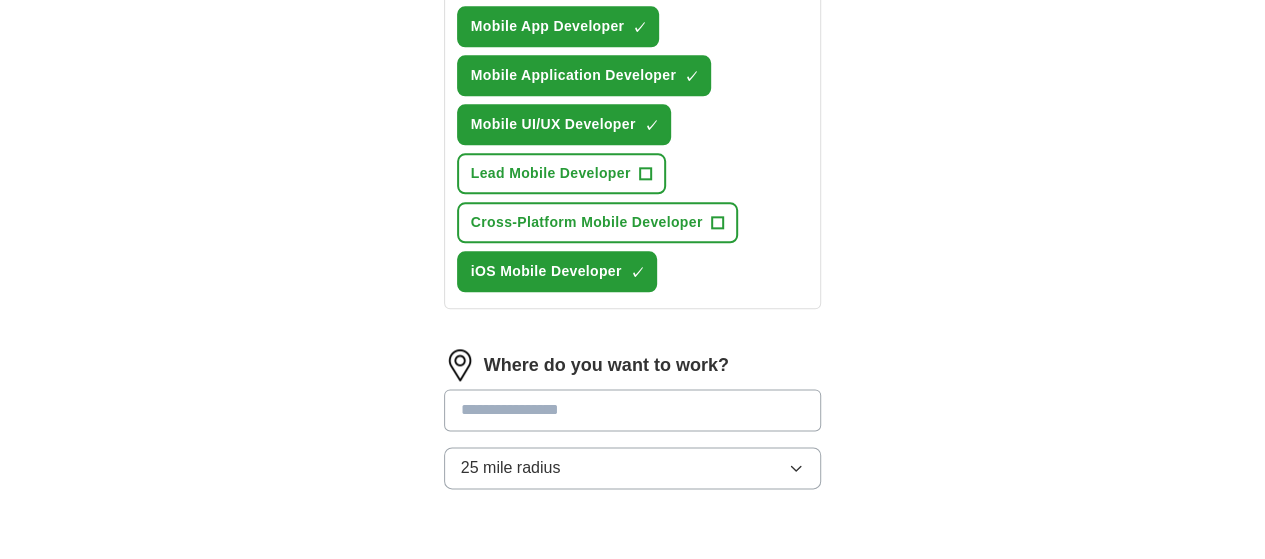 click on "Start applying for jobs" at bounding box center (633, 582) 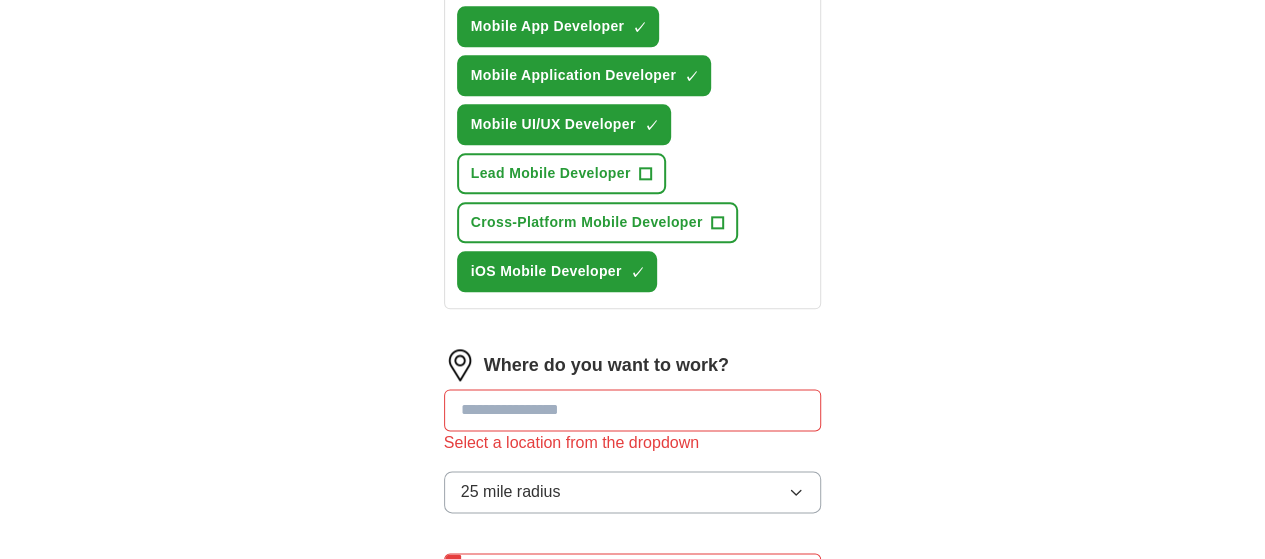 click at bounding box center (633, 410) 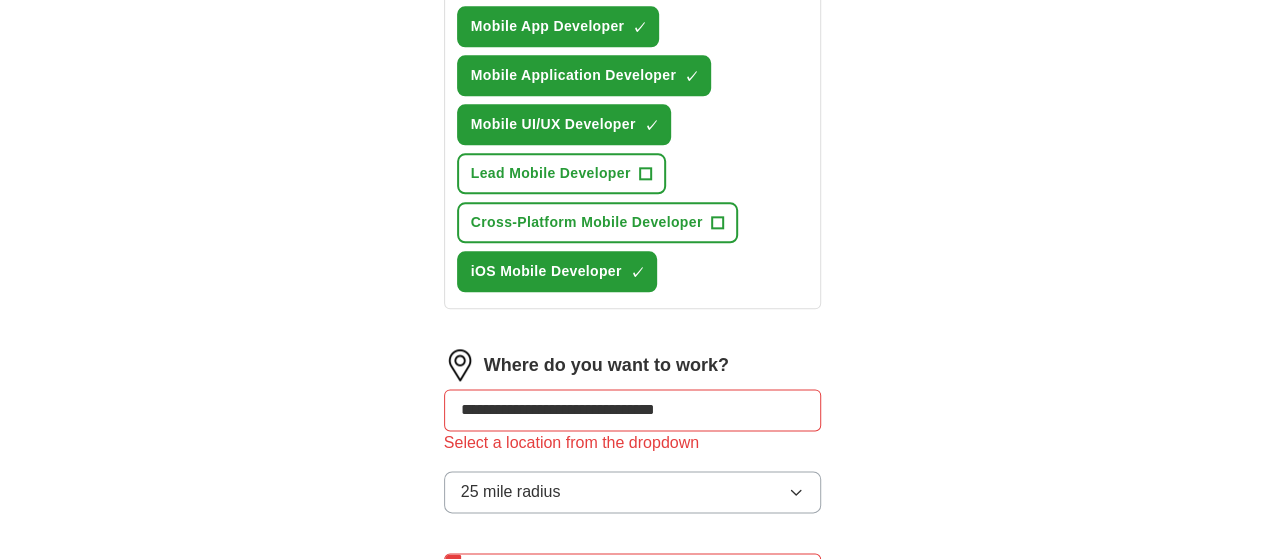 click on "**********" at bounding box center [633, -117] 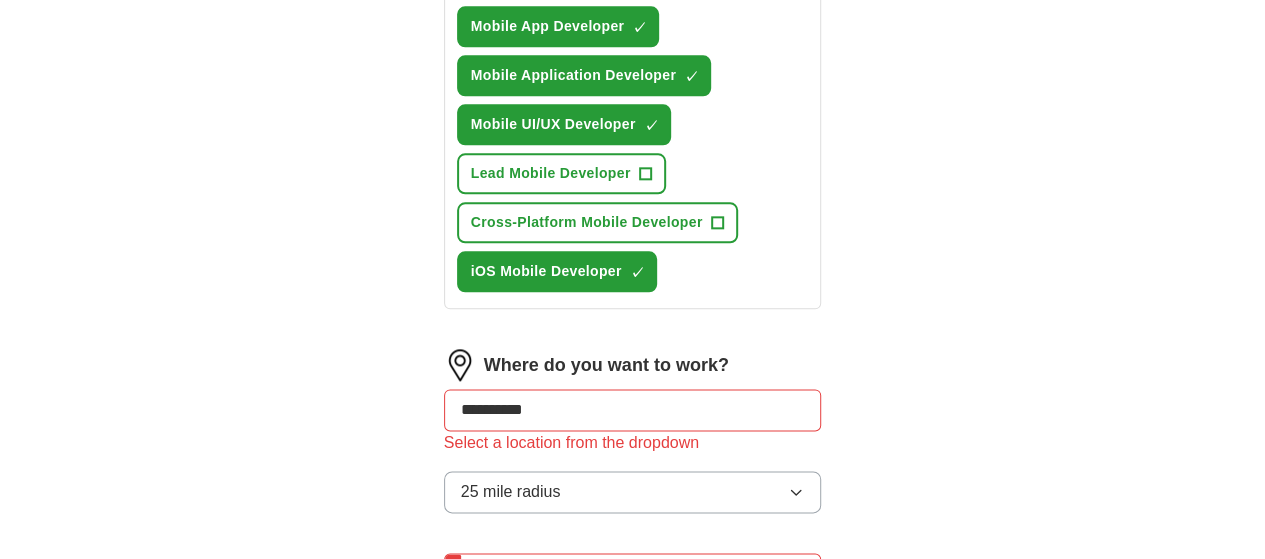 type on "*********" 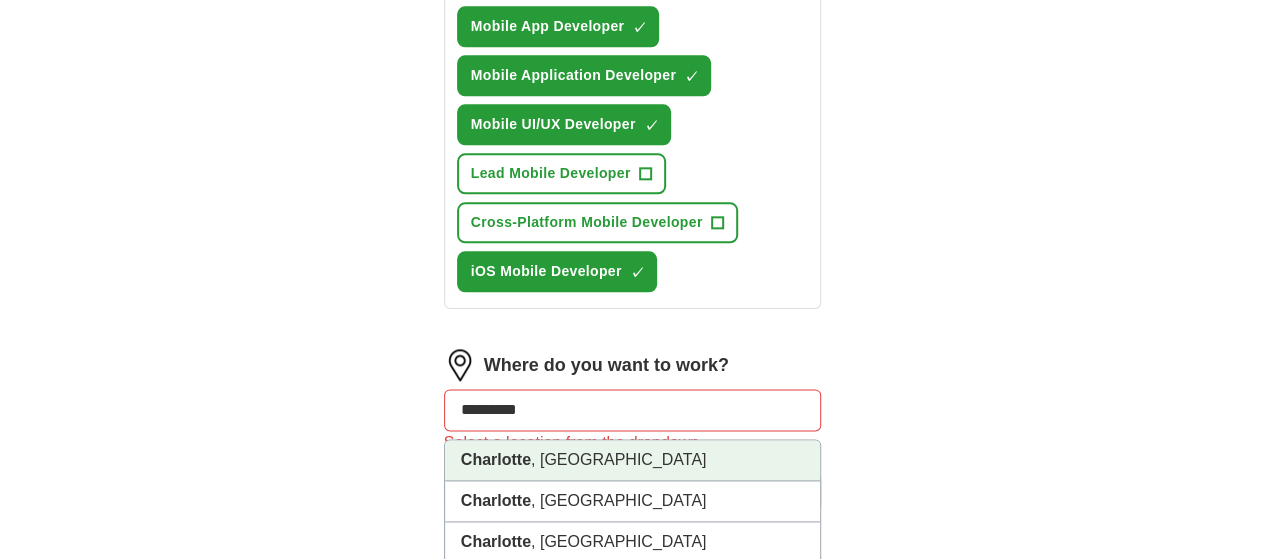 click on "[GEOGRAPHIC_DATA] , [GEOGRAPHIC_DATA]" at bounding box center [633, 460] 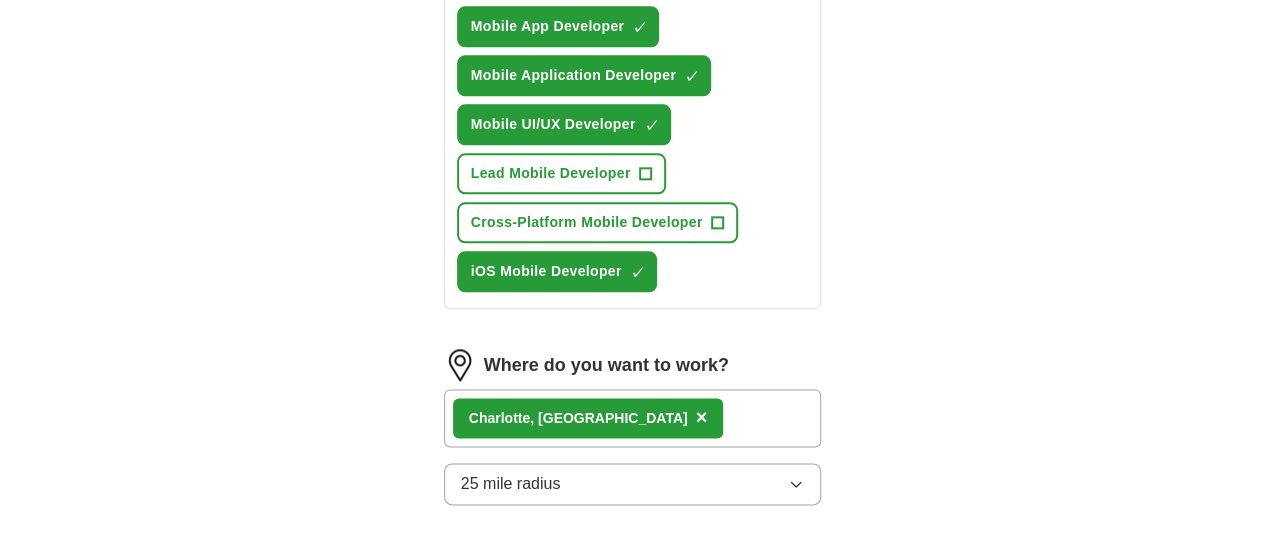 click on "**********" at bounding box center [633, -166] 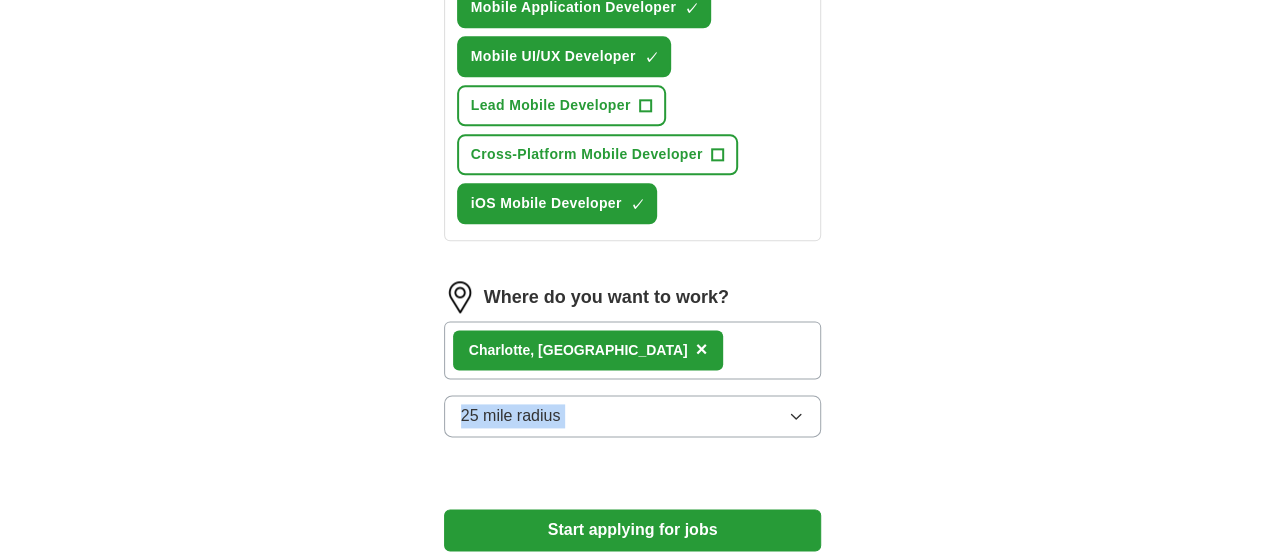scroll, scrollTop: 1205, scrollLeft: 0, axis: vertical 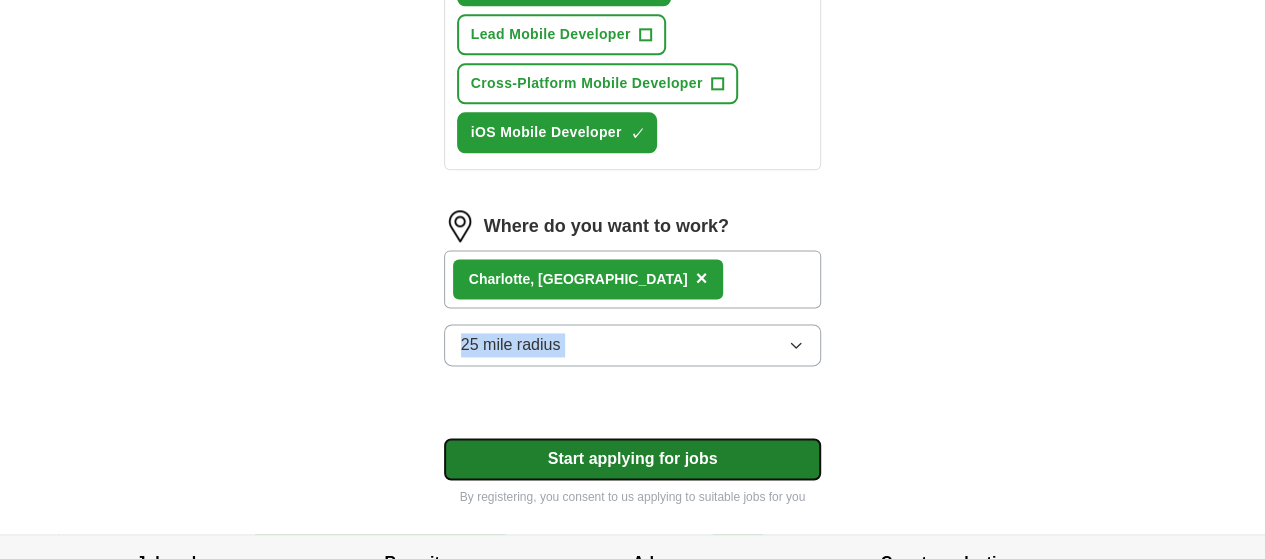 click on "Start applying for jobs" at bounding box center (633, 459) 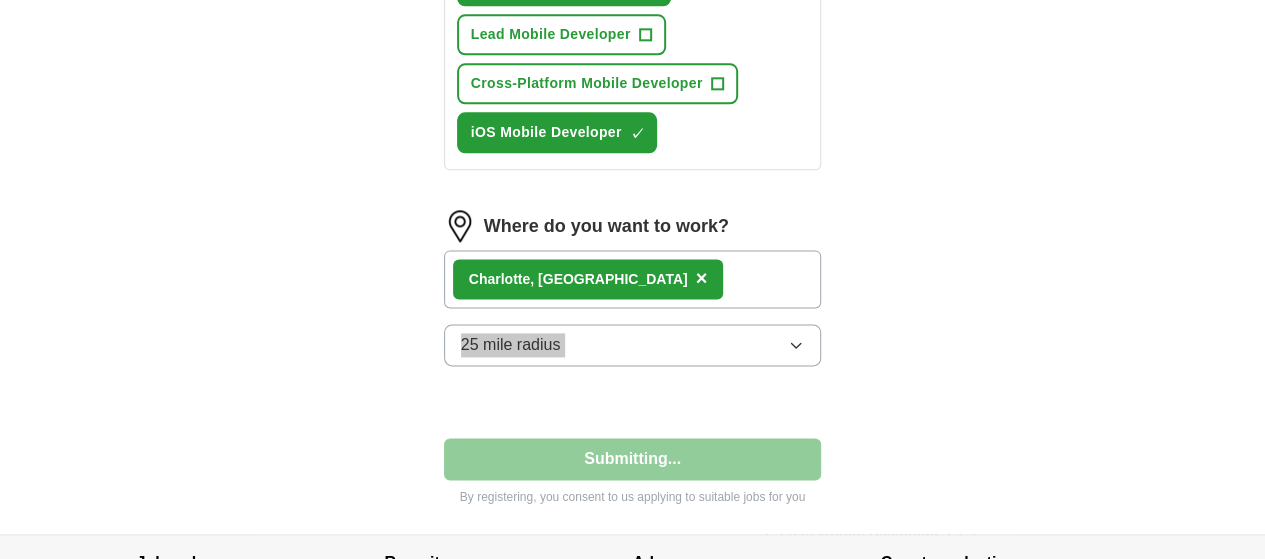 select on "**" 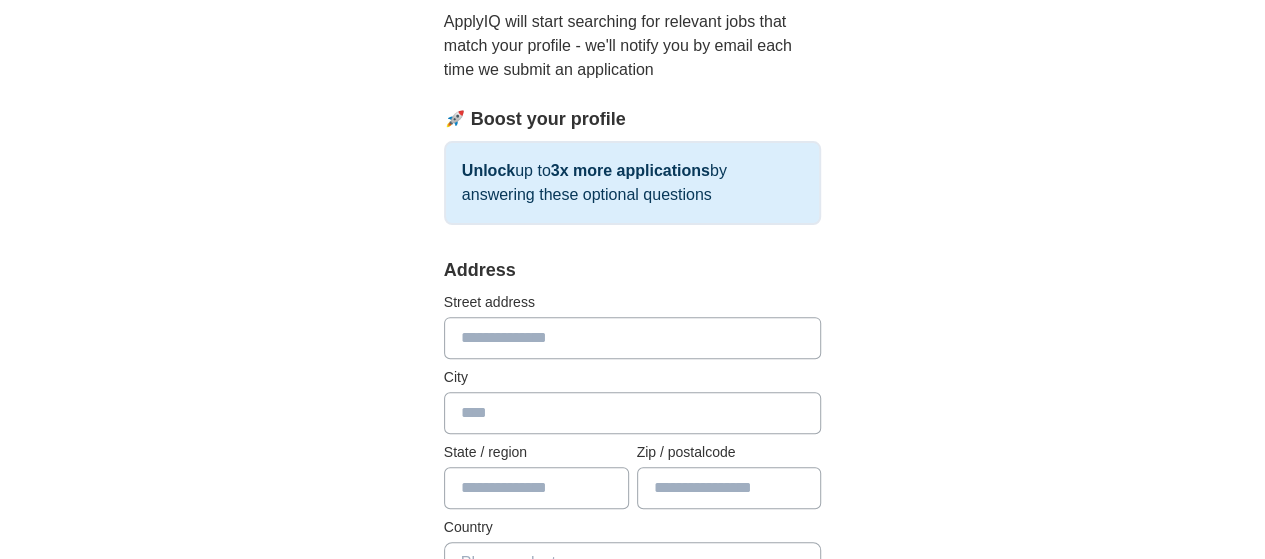 scroll, scrollTop: 266, scrollLeft: 0, axis: vertical 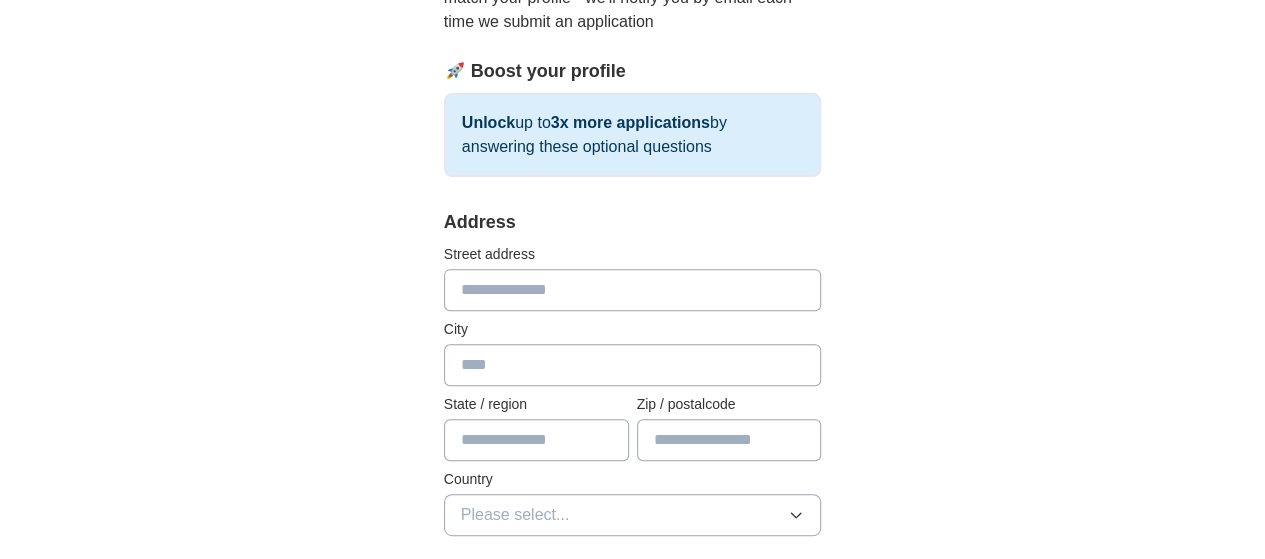 click at bounding box center [633, 290] 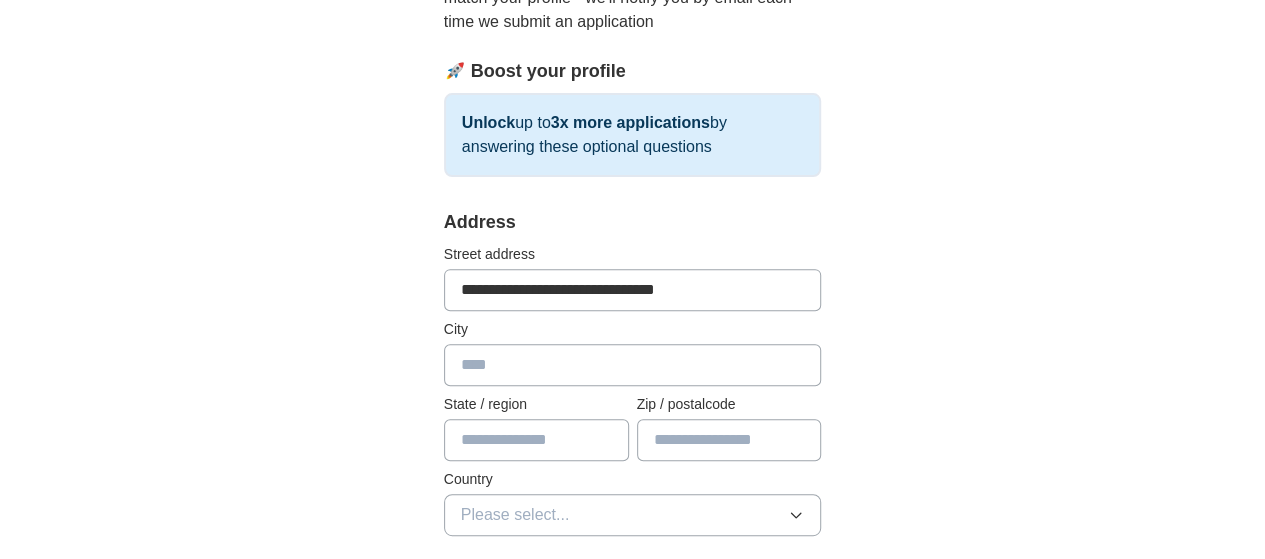 type on "*********" 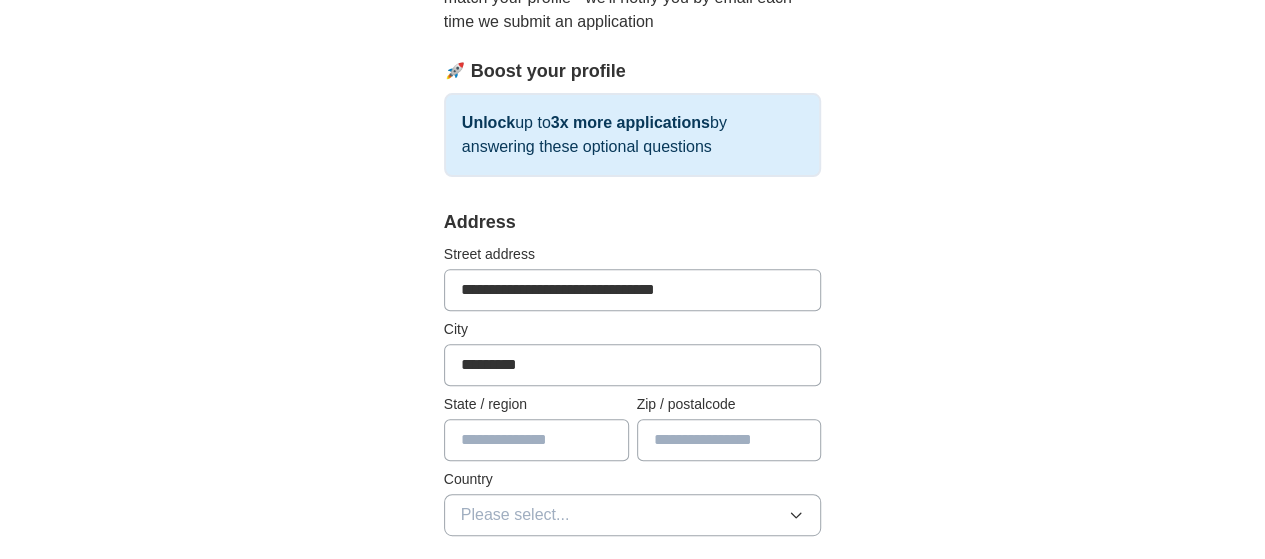 type on "**" 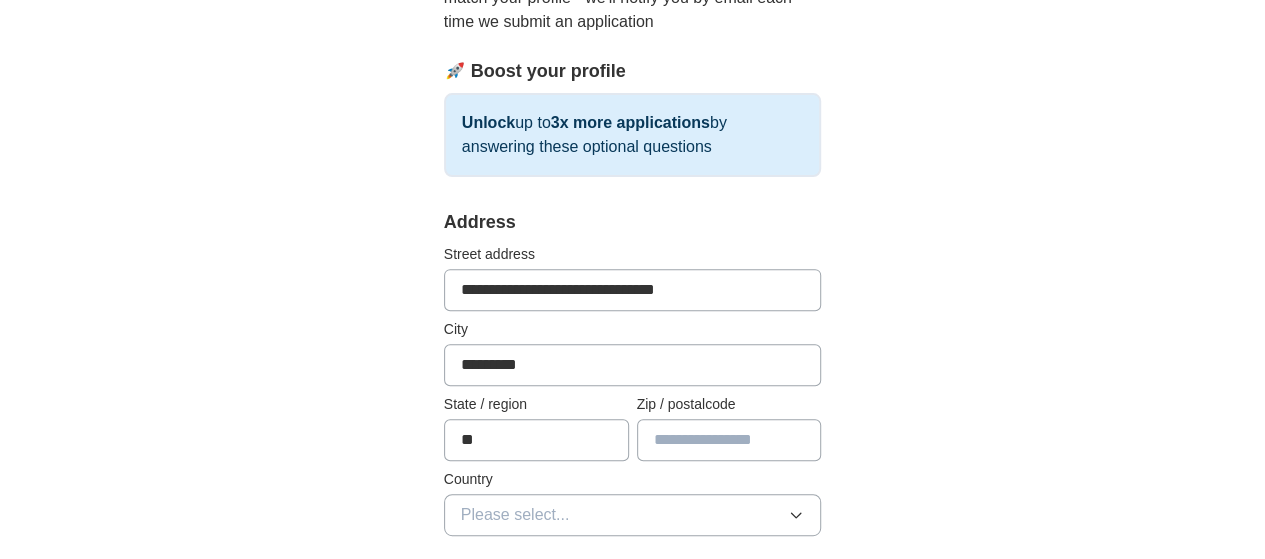 type on "*****" 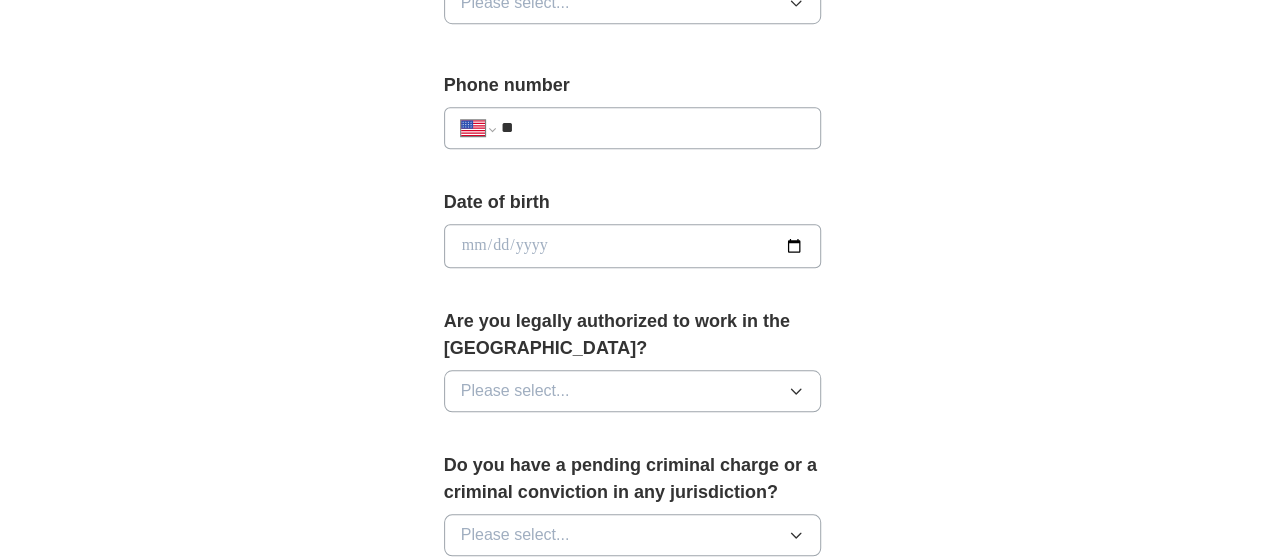 scroll, scrollTop: 800, scrollLeft: 0, axis: vertical 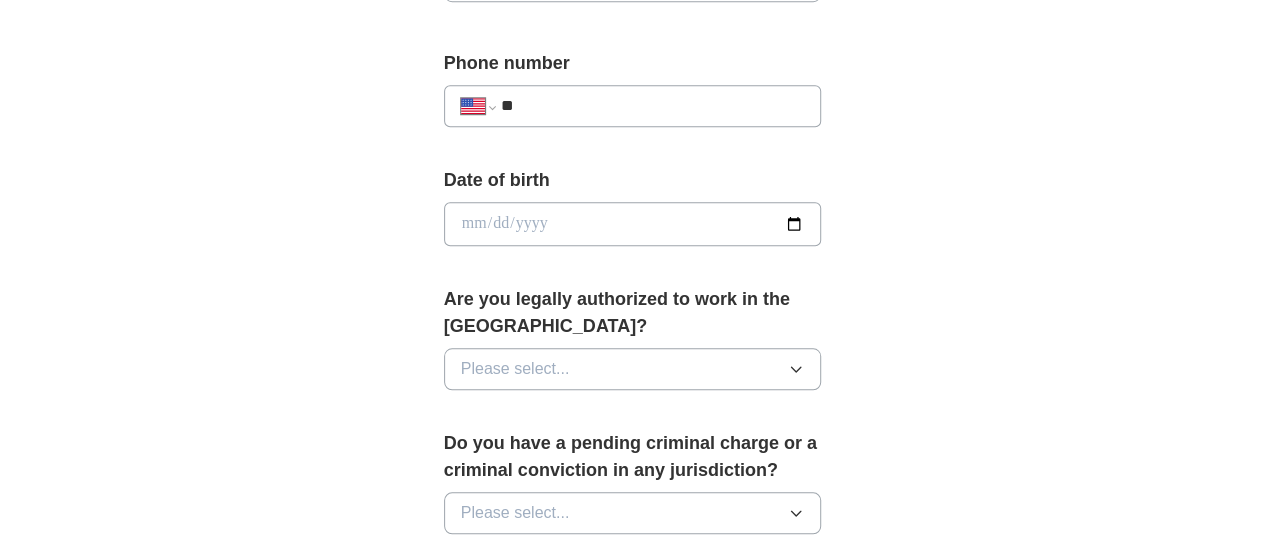 click at bounding box center [633, 224] 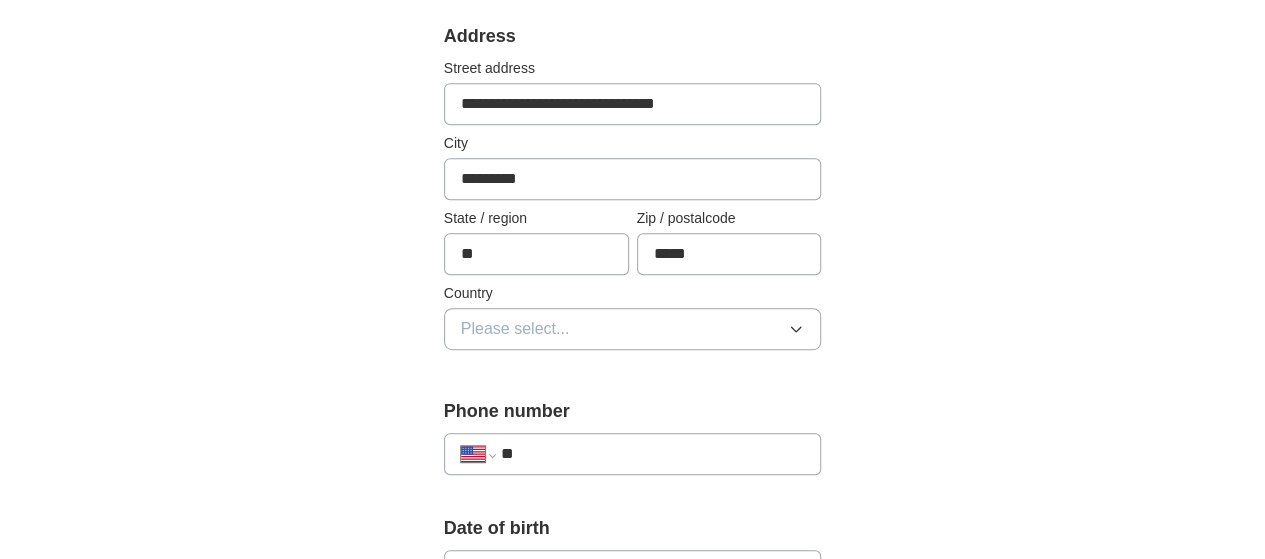 scroll, scrollTop: 442, scrollLeft: 0, axis: vertical 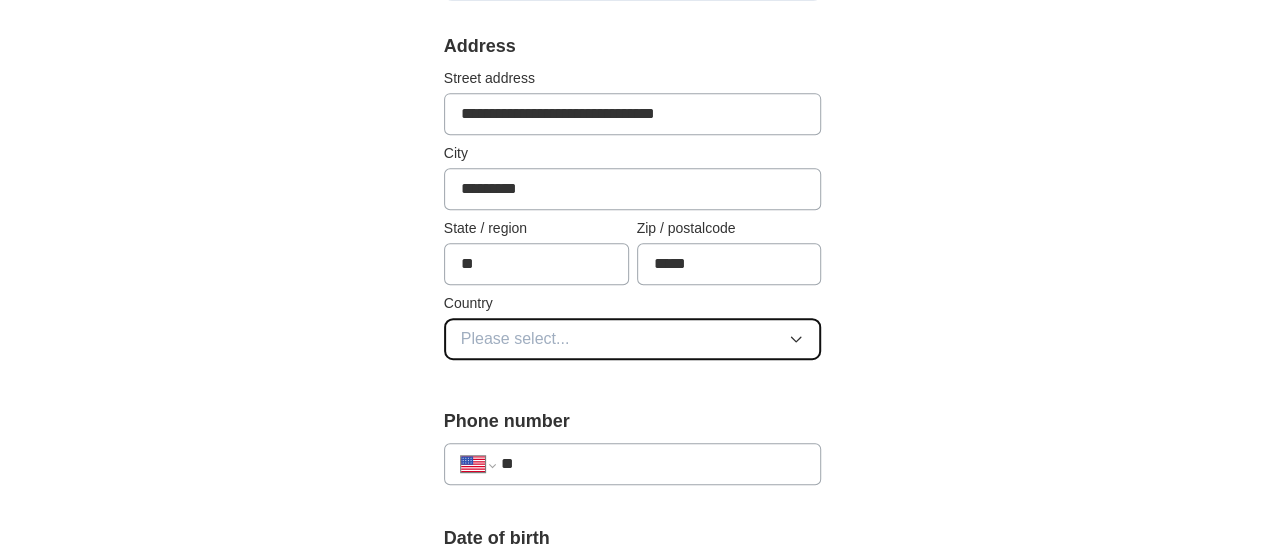 click on "Please select..." at bounding box center (633, 339) 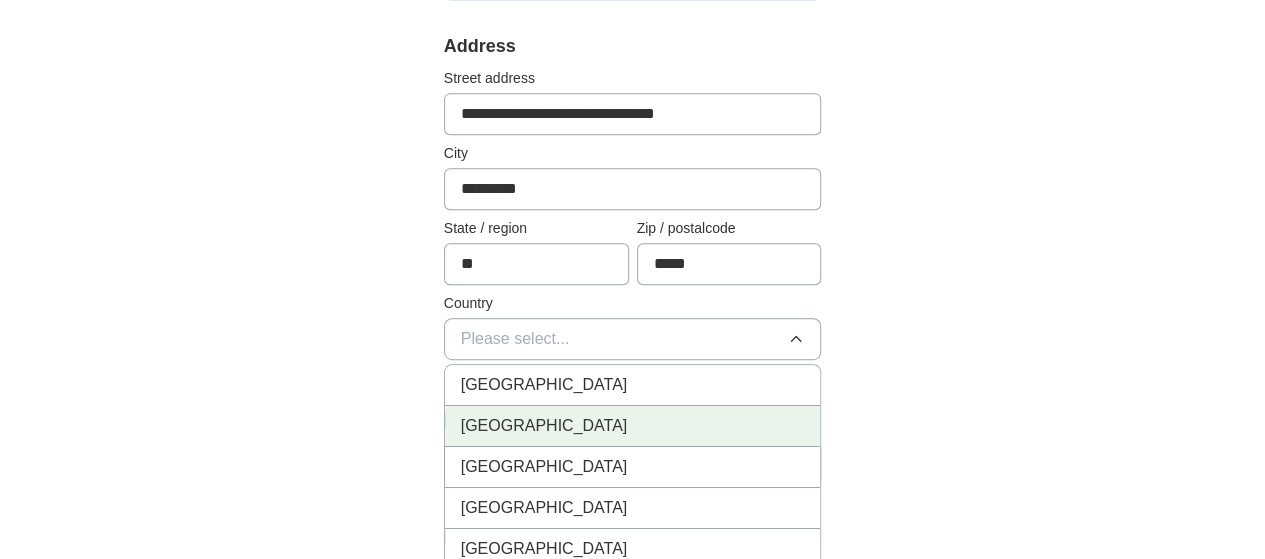 click on "[GEOGRAPHIC_DATA]" at bounding box center (544, 426) 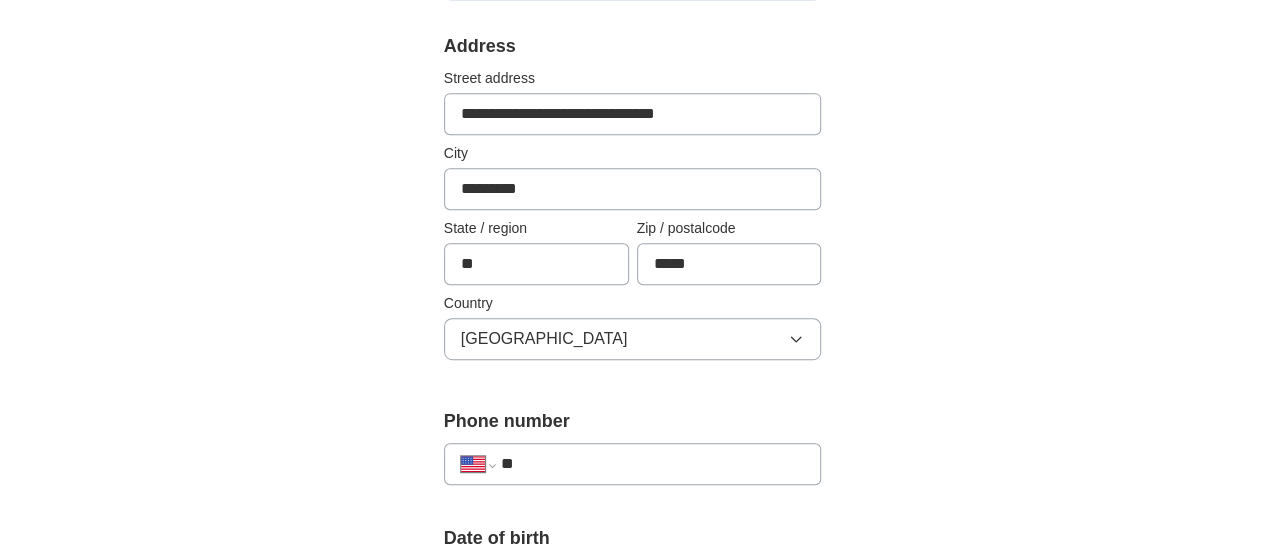 click on "**********" at bounding box center (633, 539) 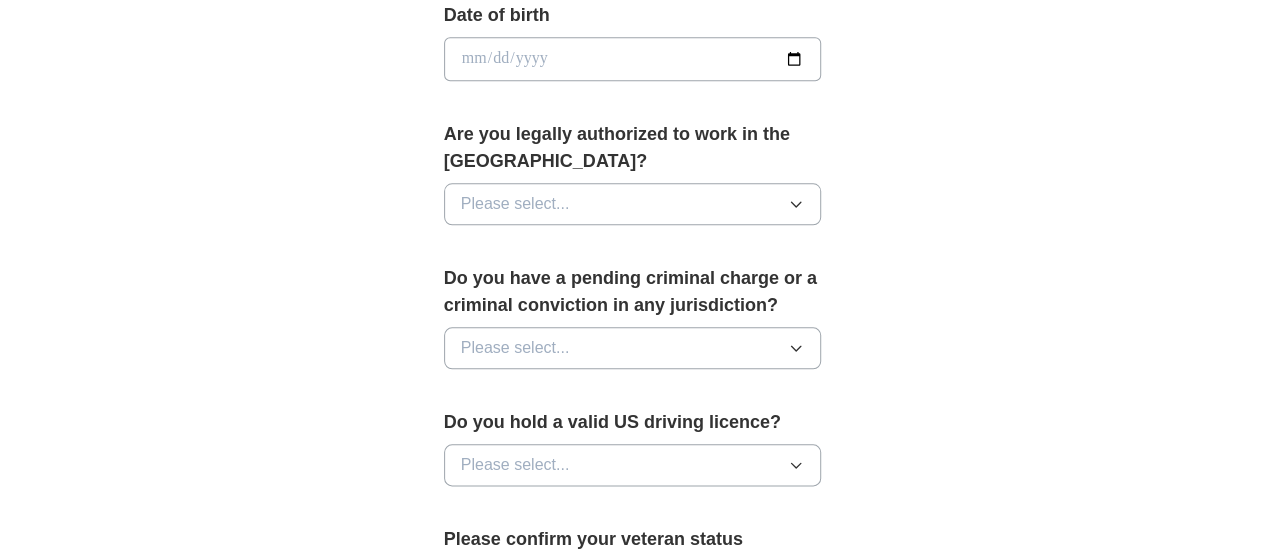 scroll, scrollTop: 709, scrollLeft: 0, axis: vertical 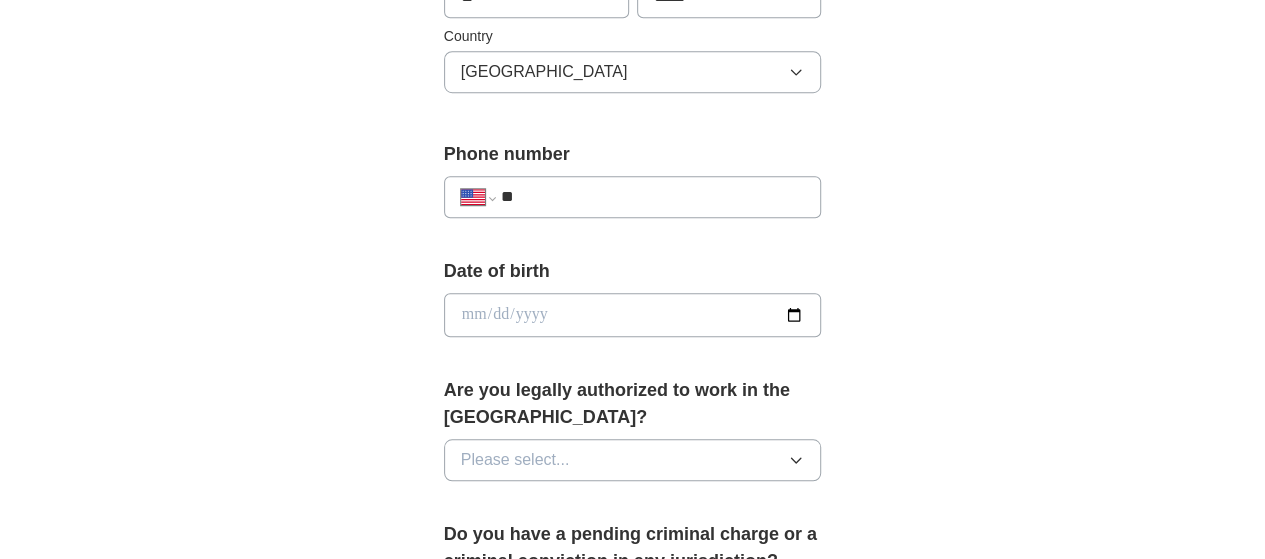 drag, startPoint x: 520, startPoint y: 190, endPoint x: 570, endPoint y: 207, distance: 52.810986 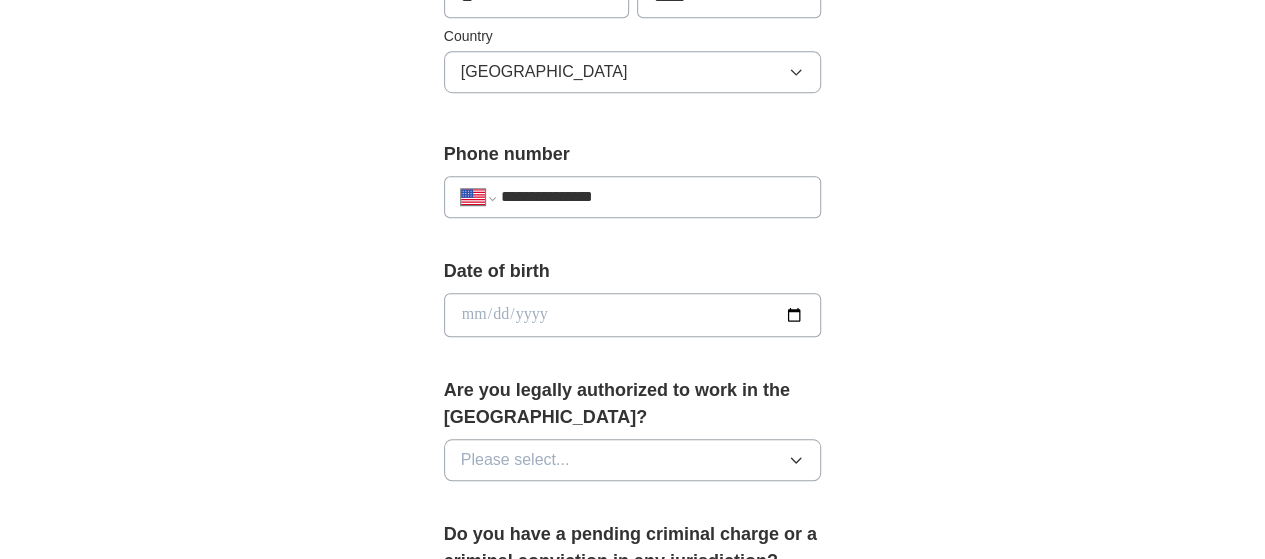 type on "**********" 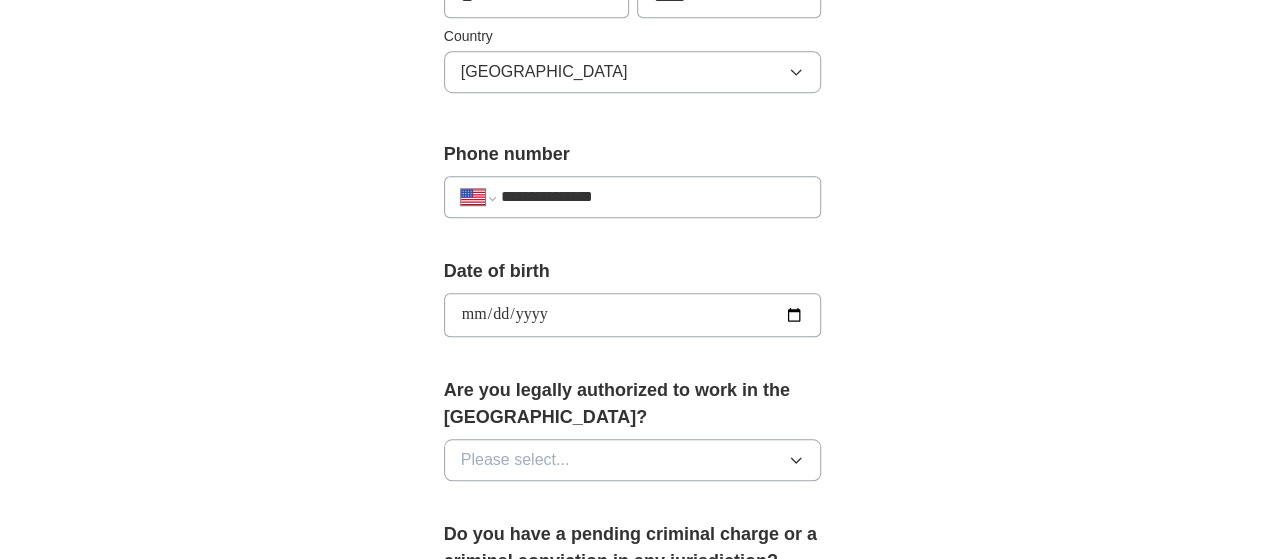 type on "**********" 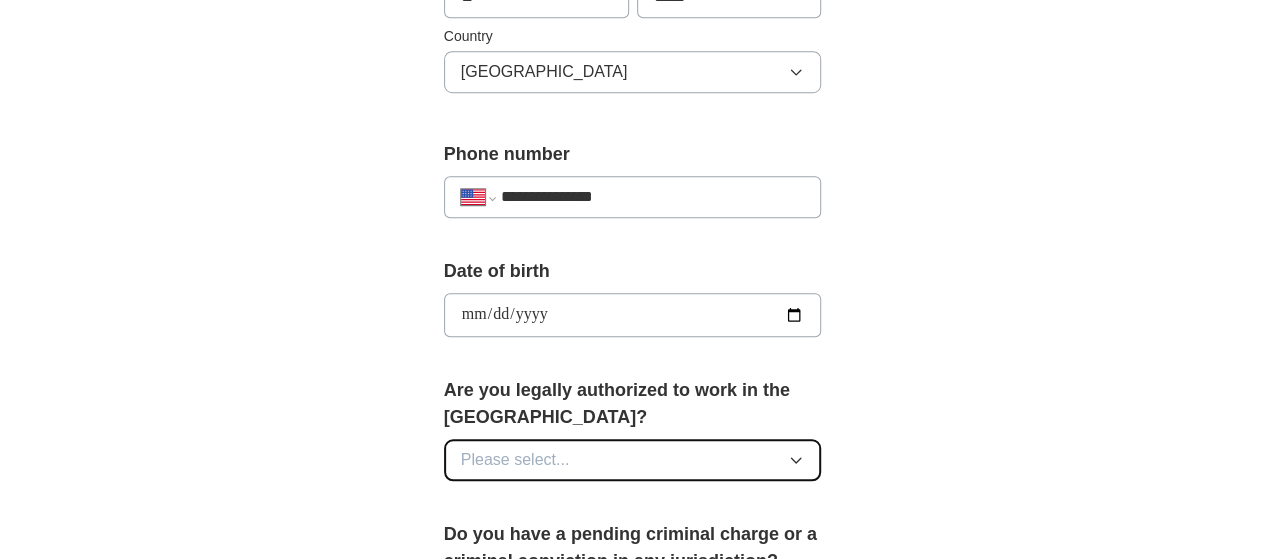 click on "Please select..." at bounding box center (515, 460) 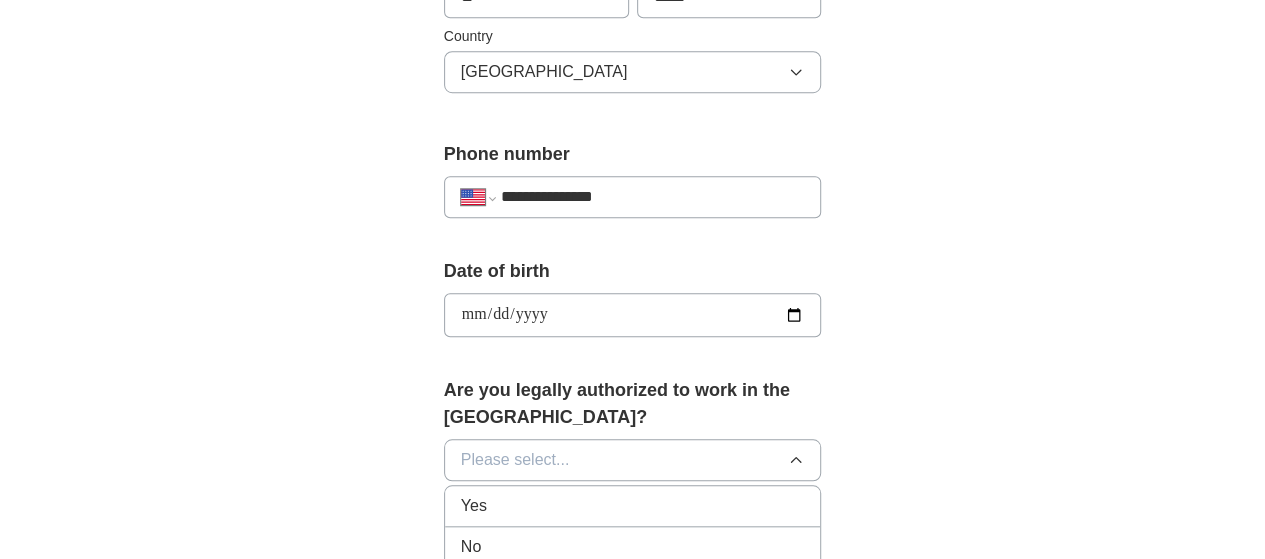 drag, startPoint x: 462, startPoint y: 479, endPoint x: 255, endPoint y: 415, distance: 216.66795 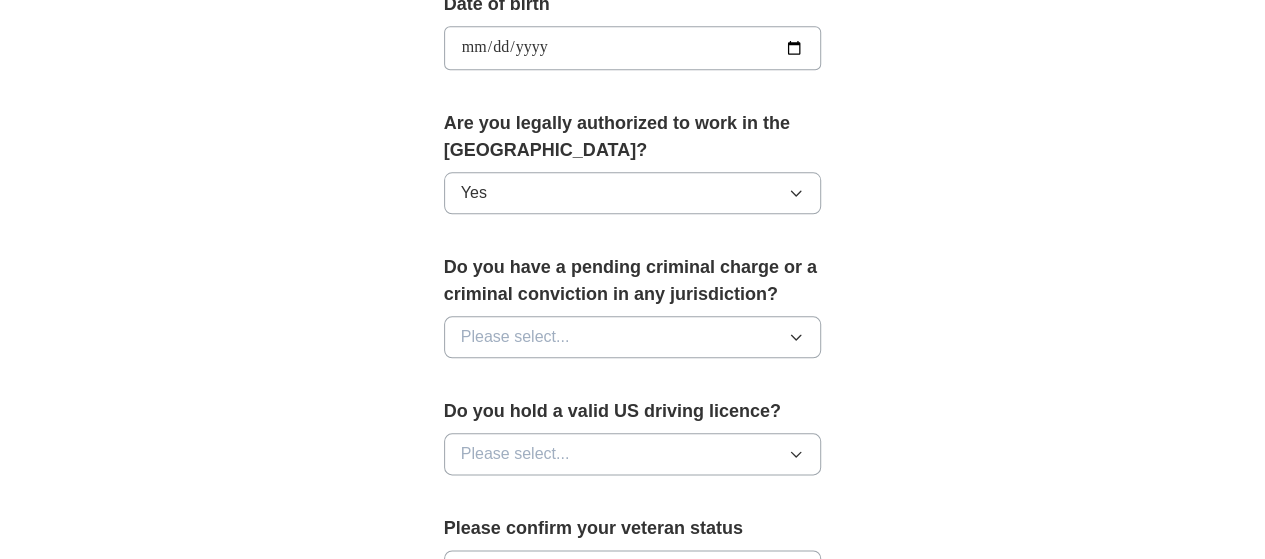 scroll, scrollTop: 976, scrollLeft: 0, axis: vertical 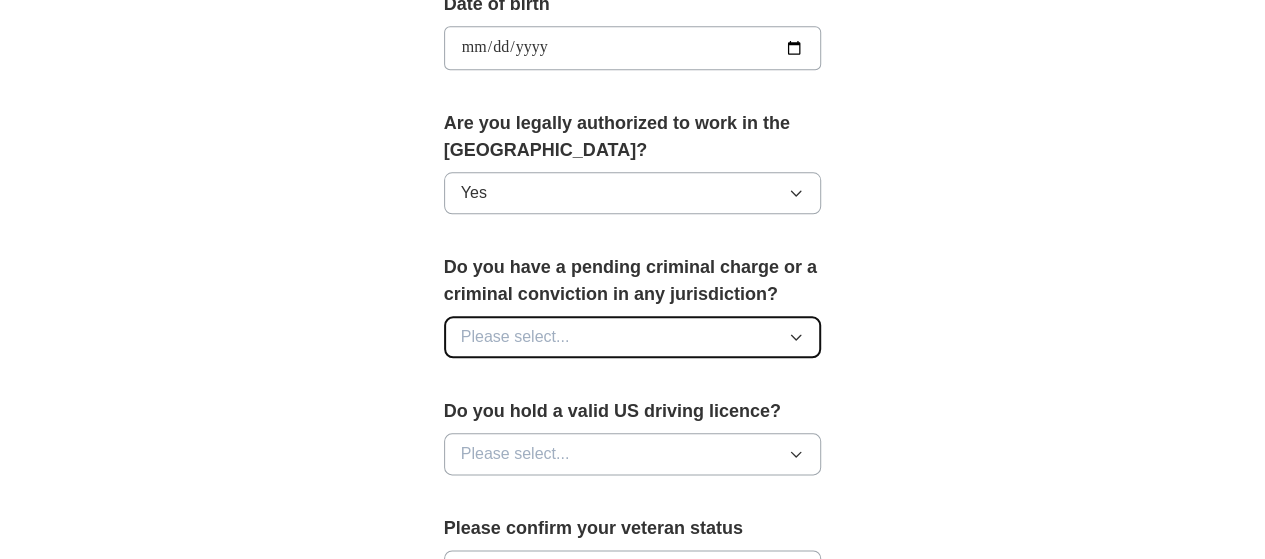 click on "Please select..." at bounding box center [515, 337] 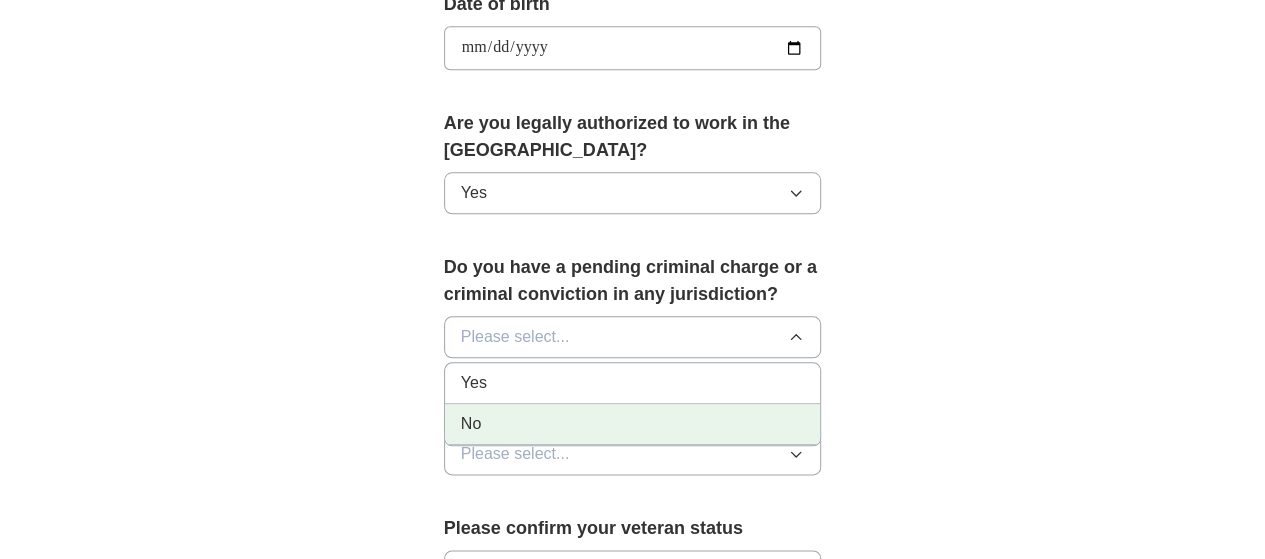click on "No" at bounding box center (633, 424) 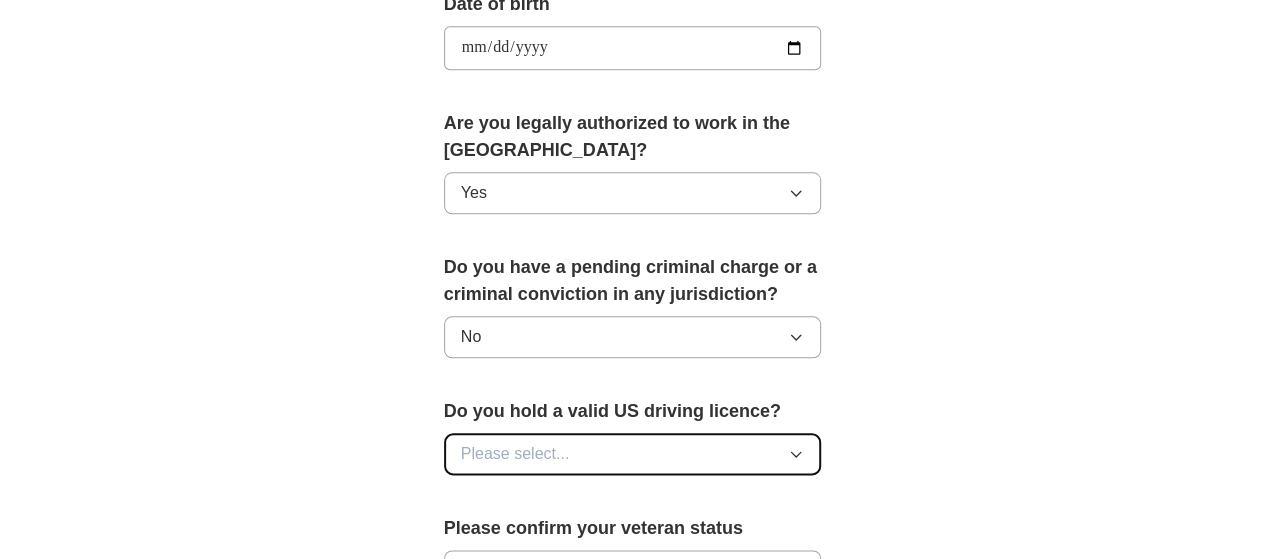 click on "Please select..." at bounding box center [633, 454] 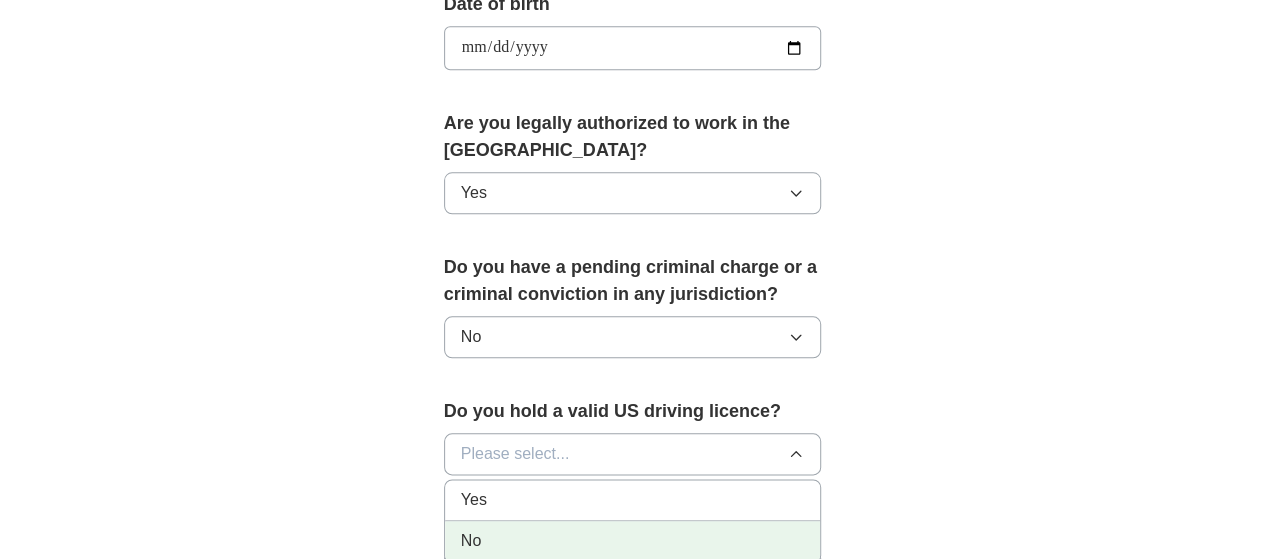 click on "No" at bounding box center [471, 541] 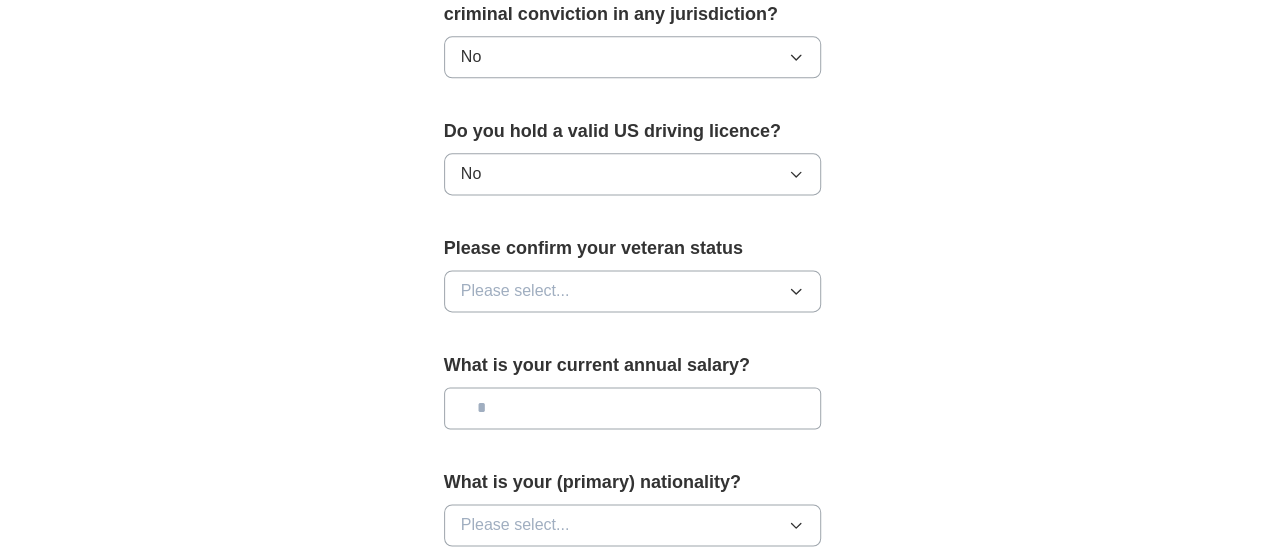 scroll, scrollTop: 1242, scrollLeft: 0, axis: vertical 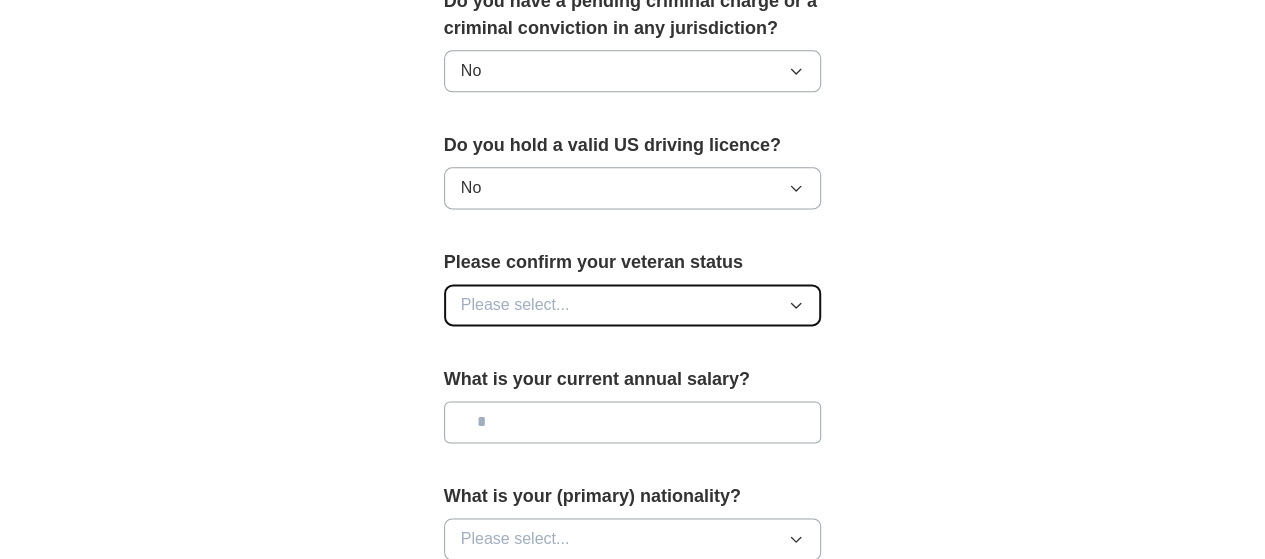 click on "Please select..." at bounding box center (633, 305) 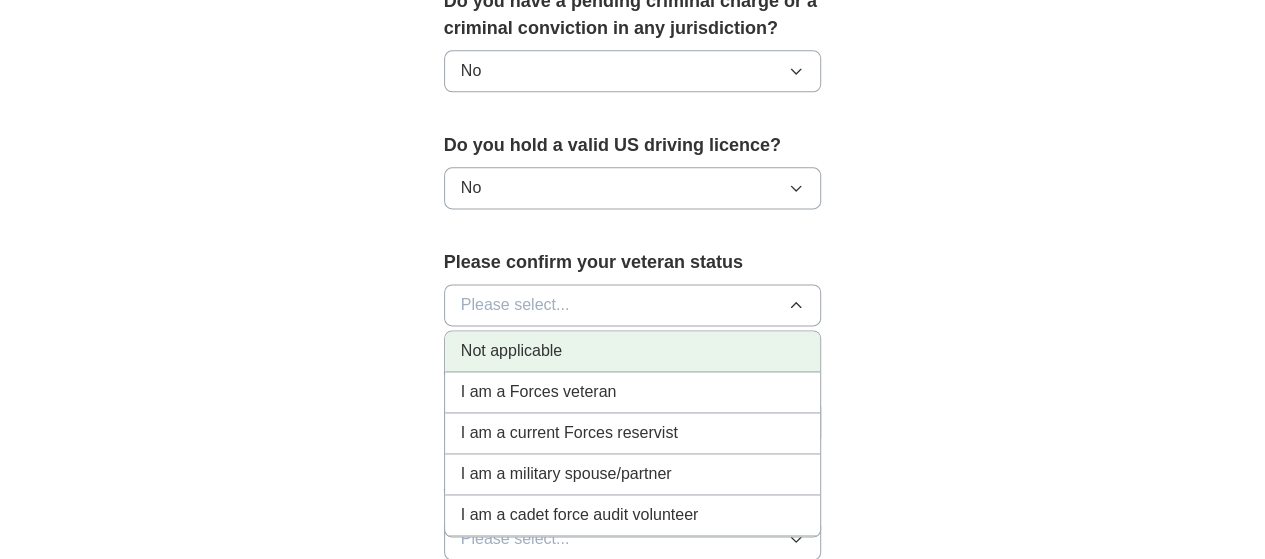 click on "Not applicable" at bounding box center [511, 351] 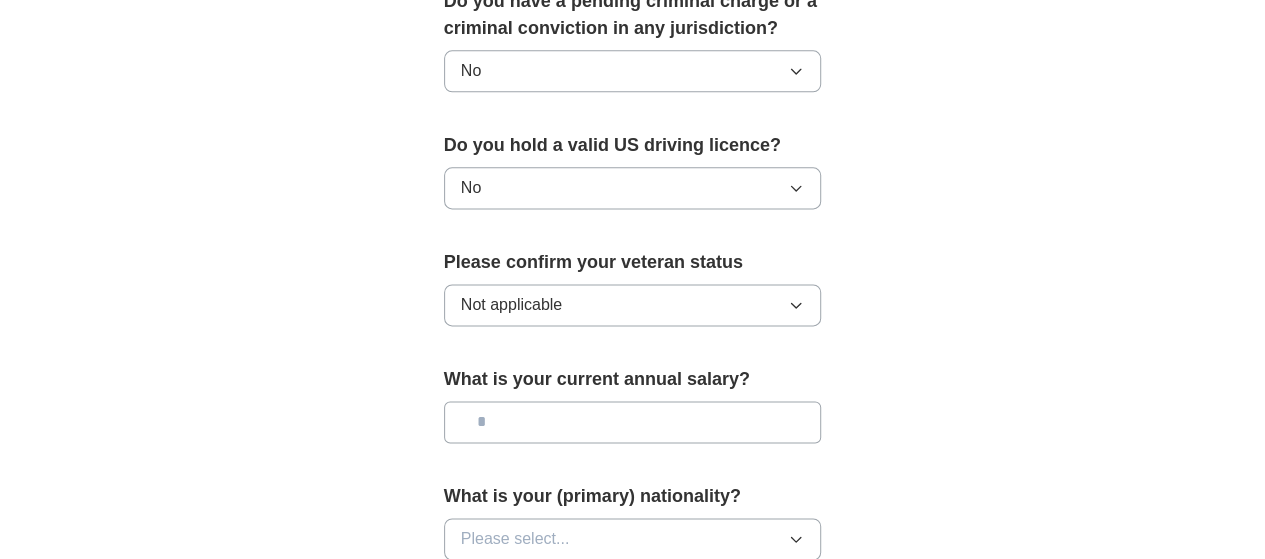 click at bounding box center (633, 422) 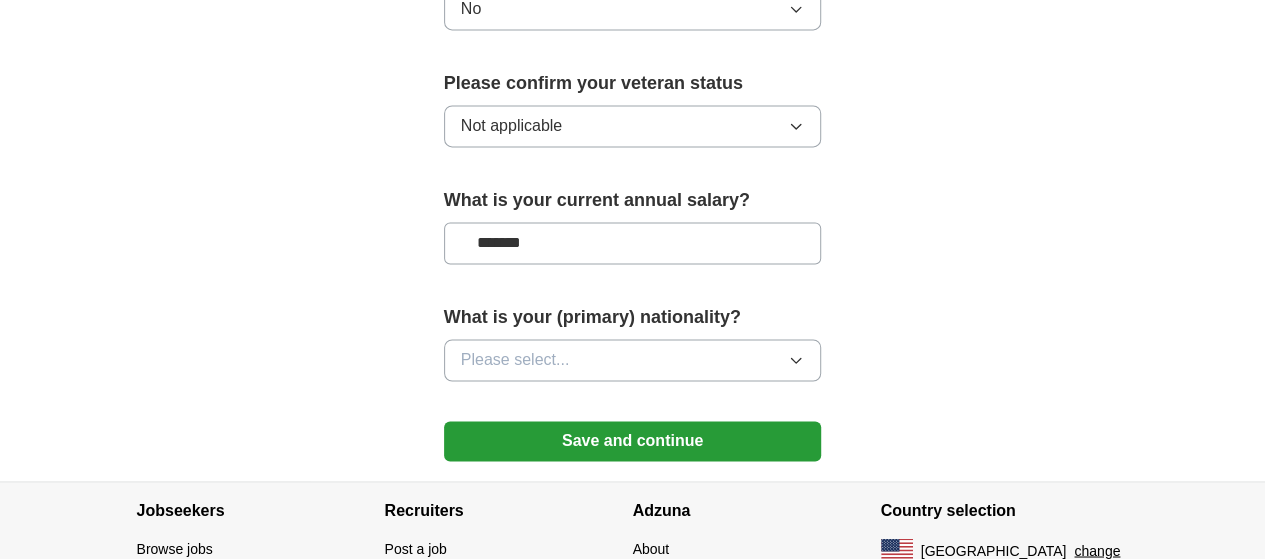 scroll, scrollTop: 1509, scrollLeft: 0, axis: vertical 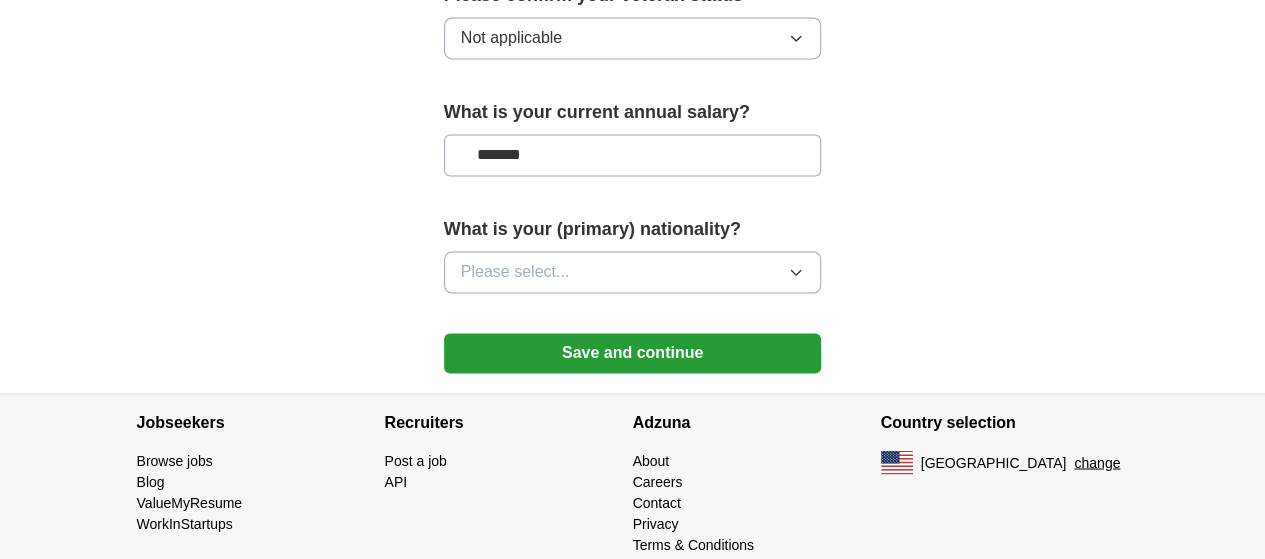 type on "*******" 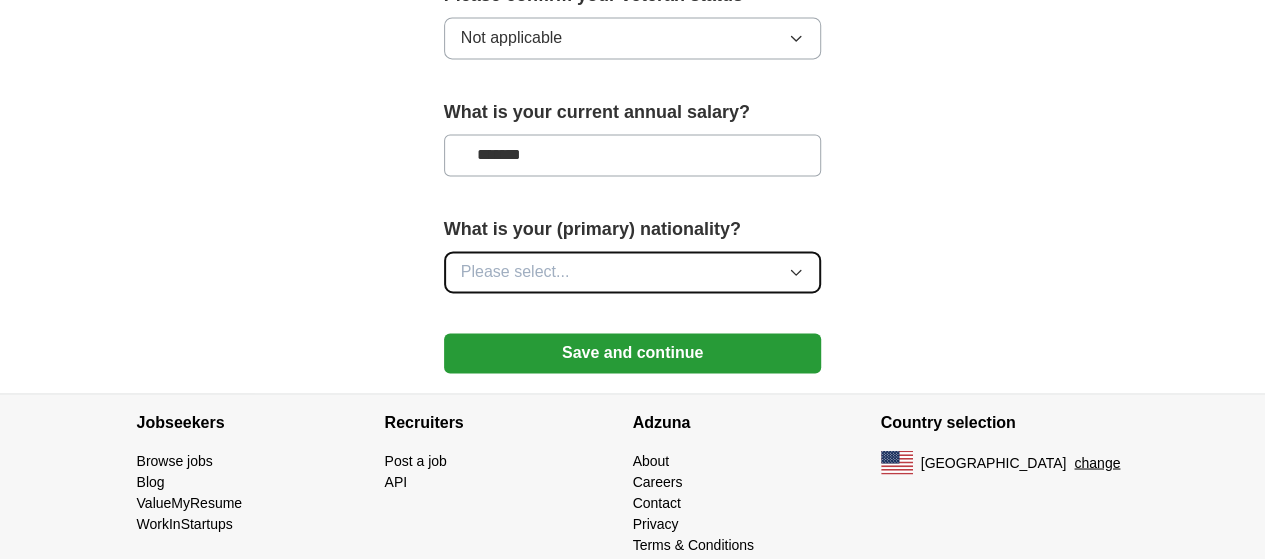 click on "Please select..." at bounding box center (633, 272) 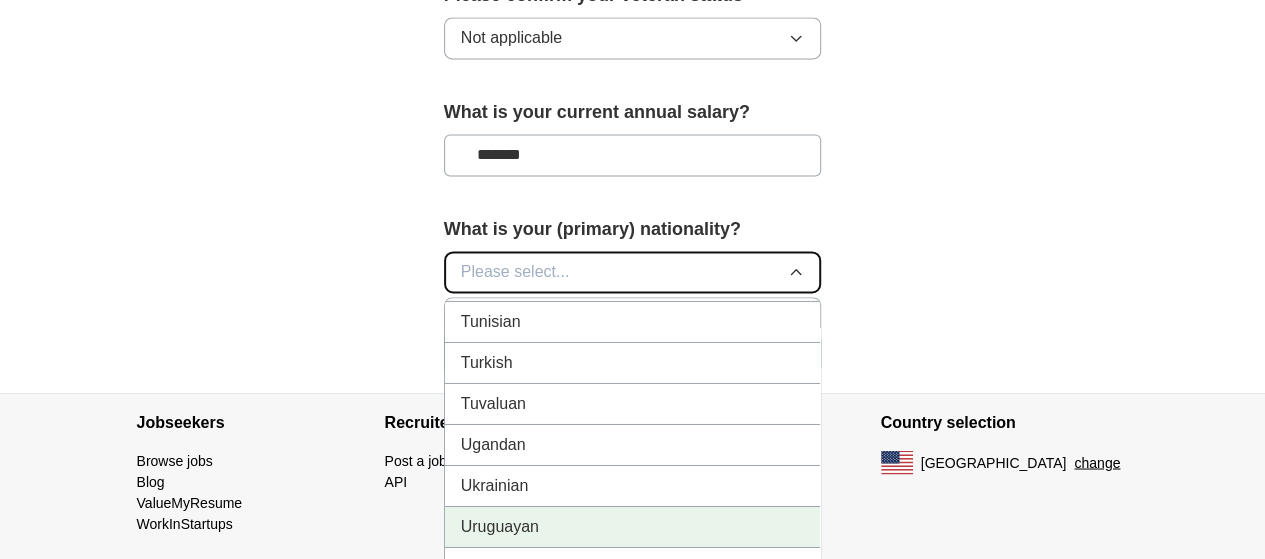 scroll, scrollTop: 7409, scrollLeft: 0, axis: vertical 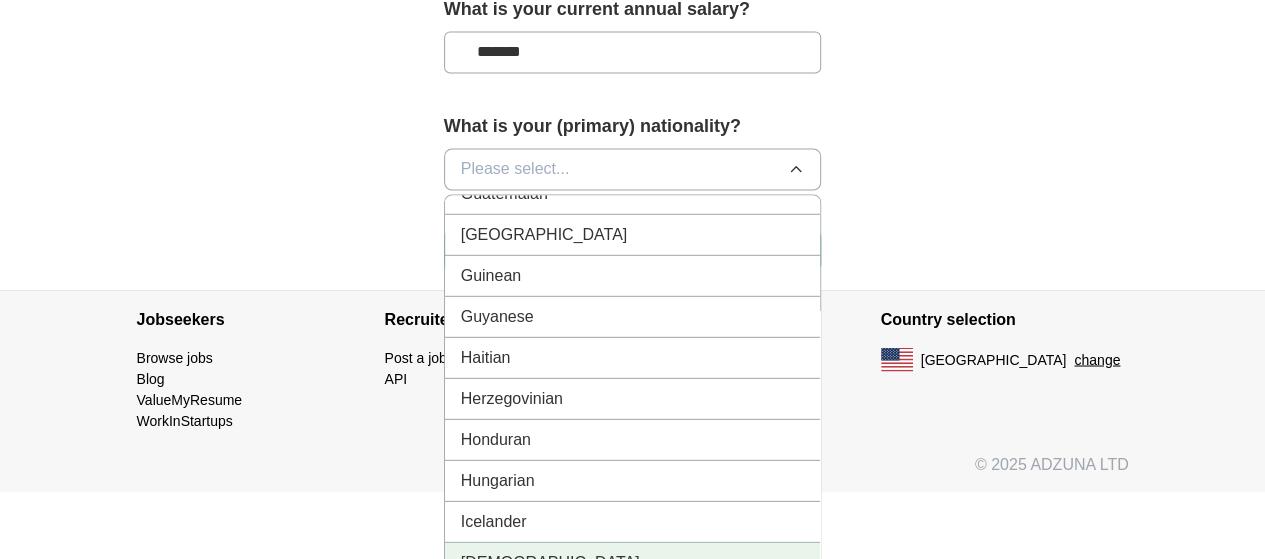 click on "[DEMOGRAPHIC_DATA]" at bounding box center [550, 562] 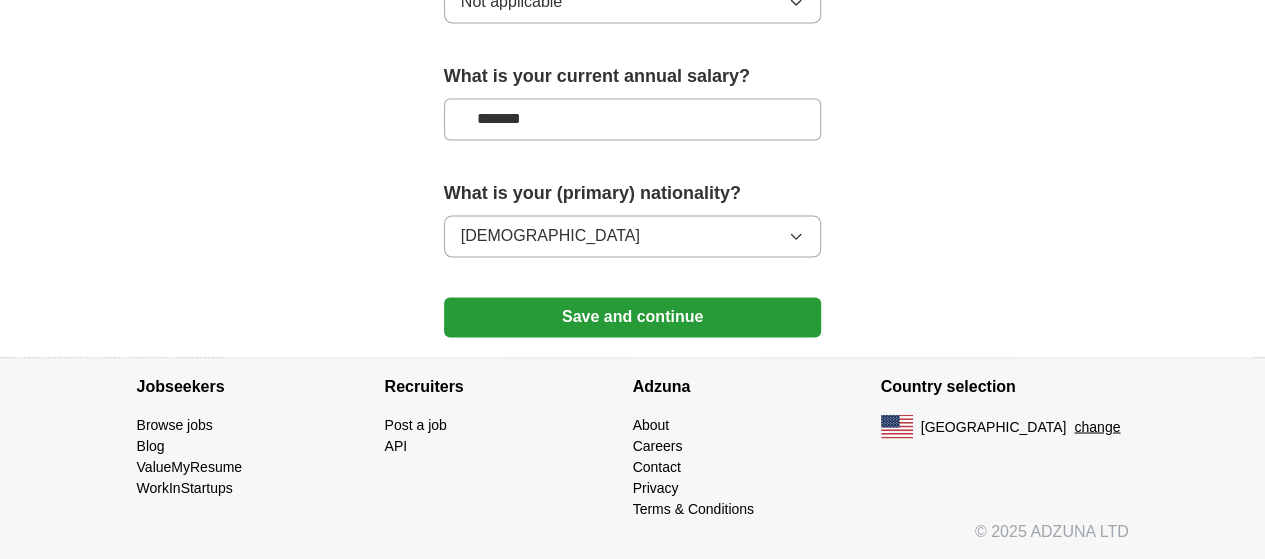 scroll, scrollTop: 1509, scrollLeft: 0, axis: vertical 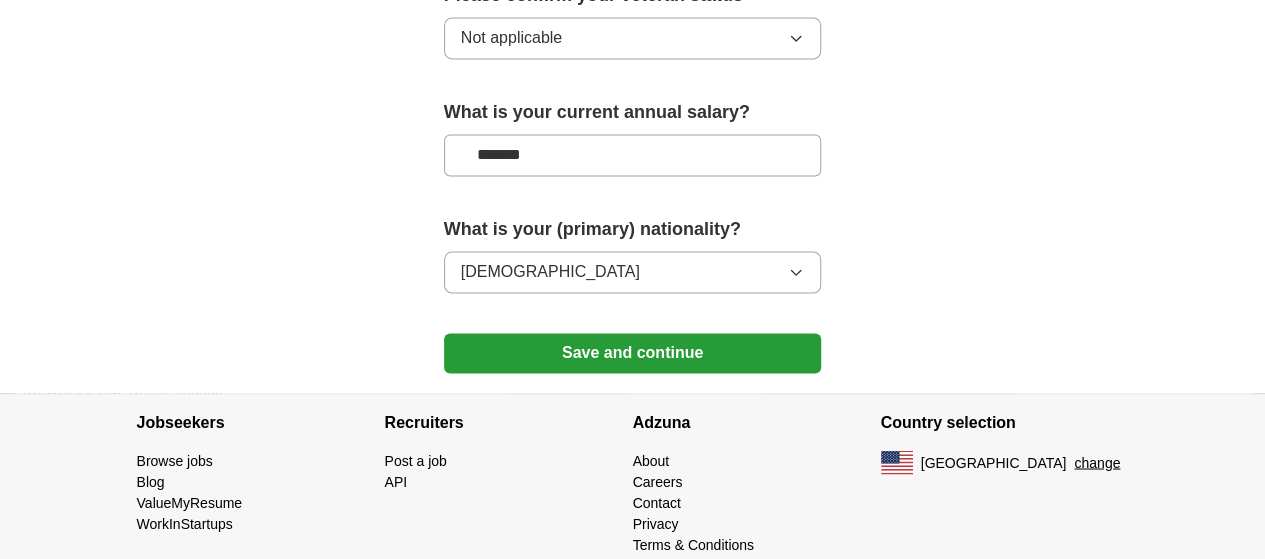 click on "**********" at bounding box center [633, -528] 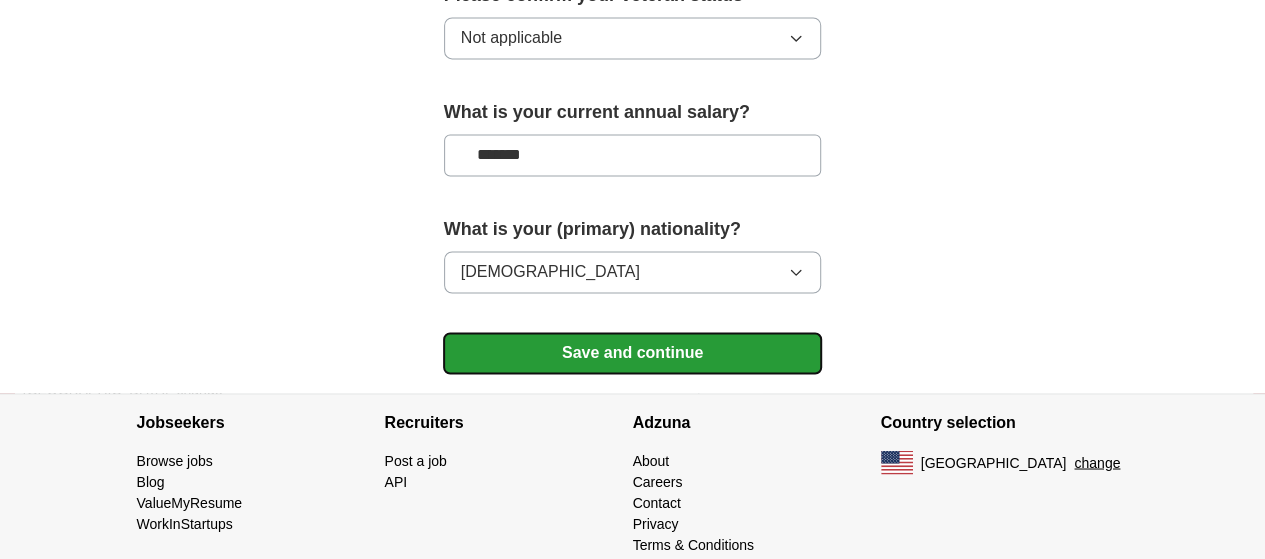 click on "Save and continue" at bounding box center (633, 353) 